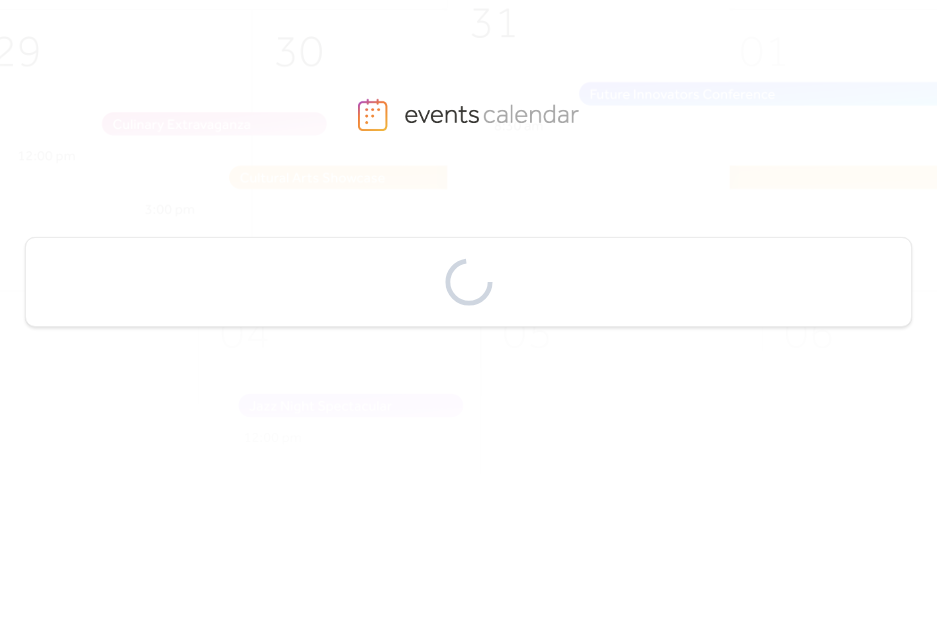 scroll, scrollTop: 0, scrollLeft: 0, axis: both 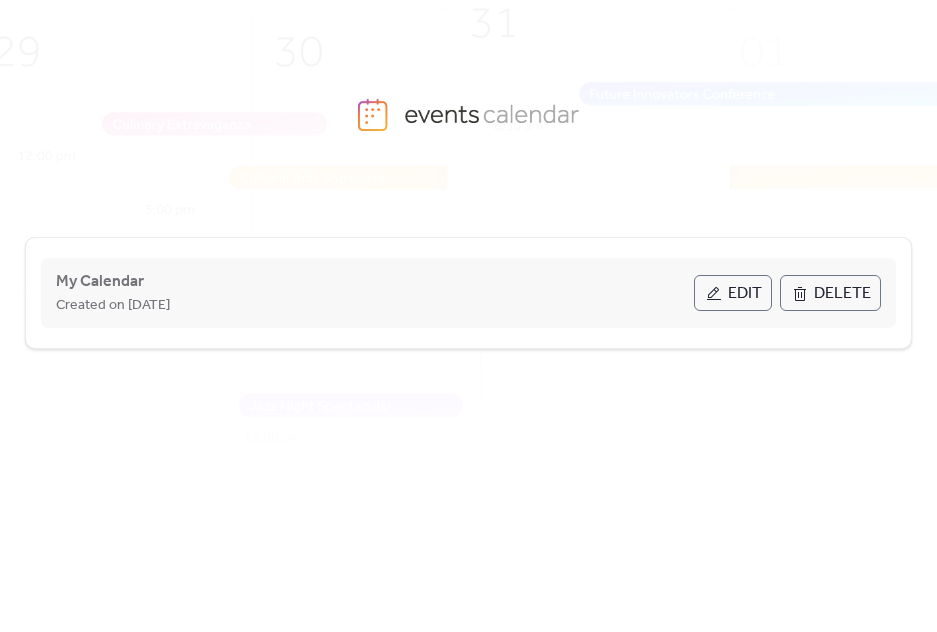 click on "Edit" at bounding box center [733, 293] 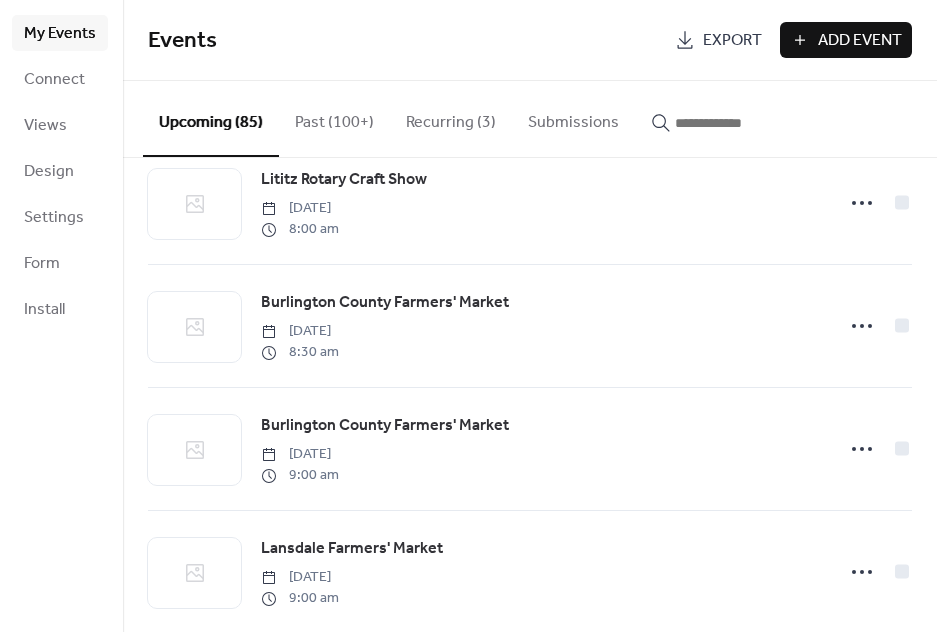 scroll, scrollTop: 3270, scrollLeft: 0, axis: vertical 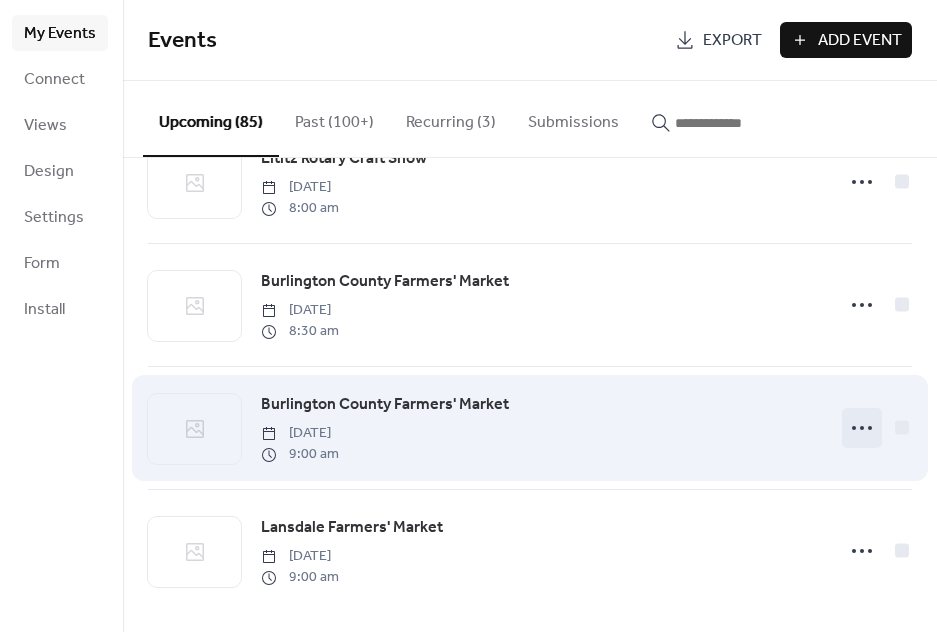 click 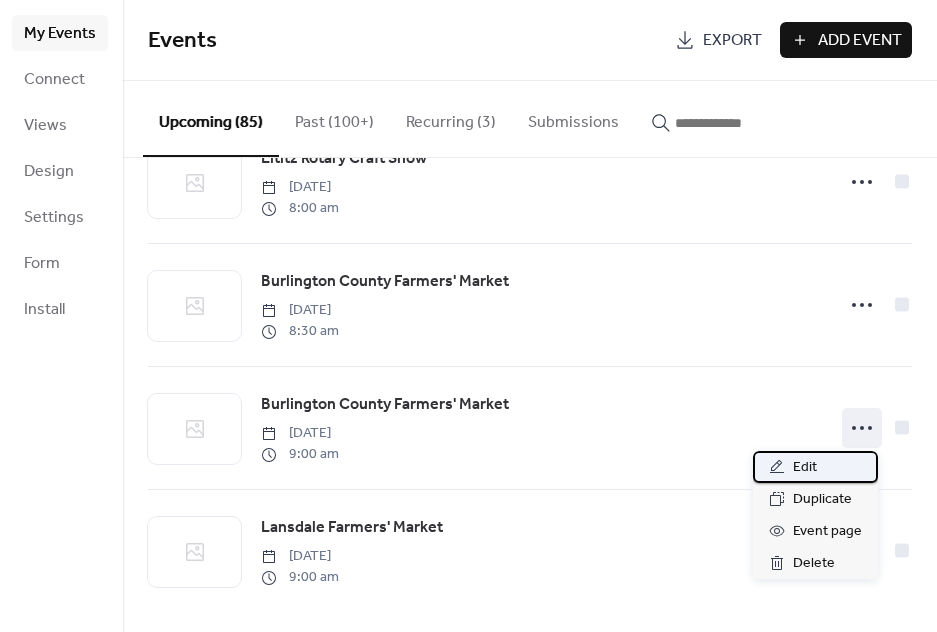 click on "Edit" at bounding box center (815, 467) 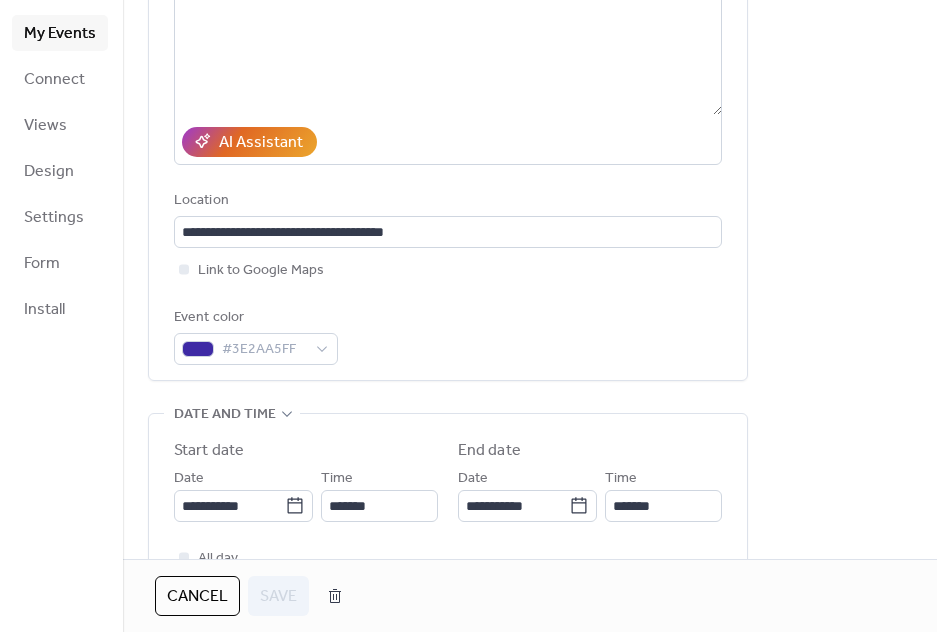 scroll, scrollTop: 264, scrollLeft: 0, axis: vertical 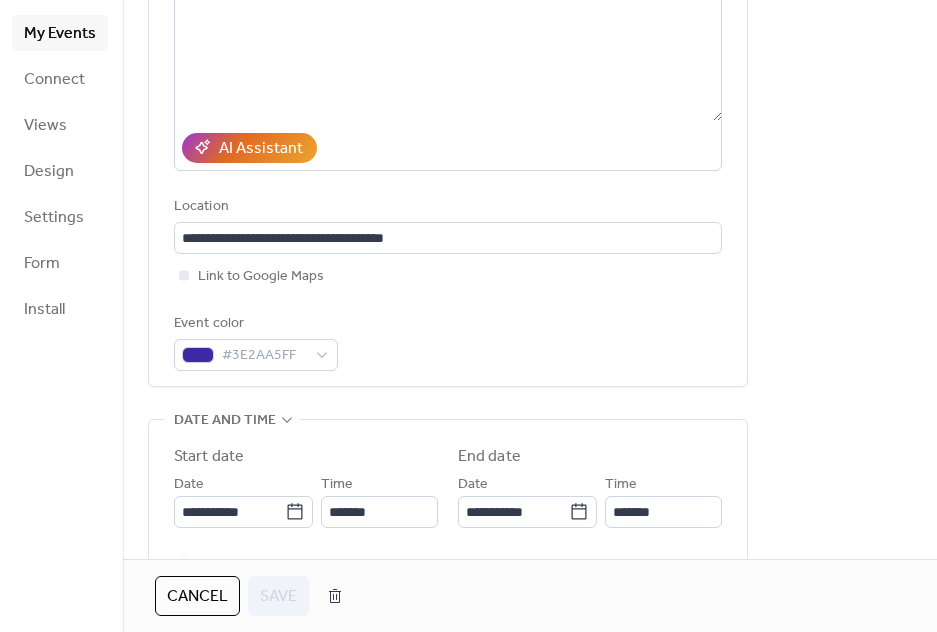 click on "Cancel" at bounding box center (197, 597) 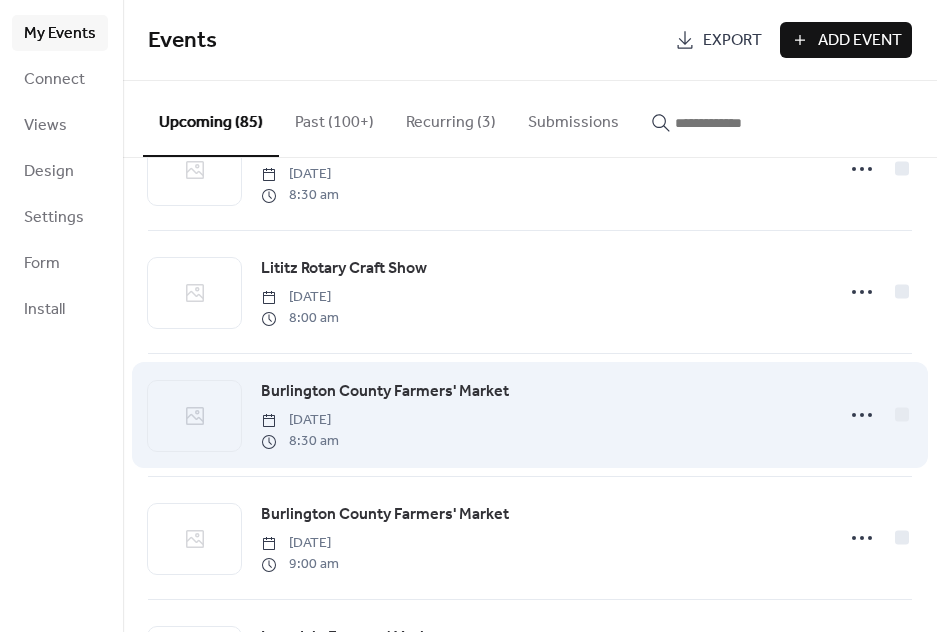 scroll, scrollTop: 3149, scrollLeft: 0, axis: vertical 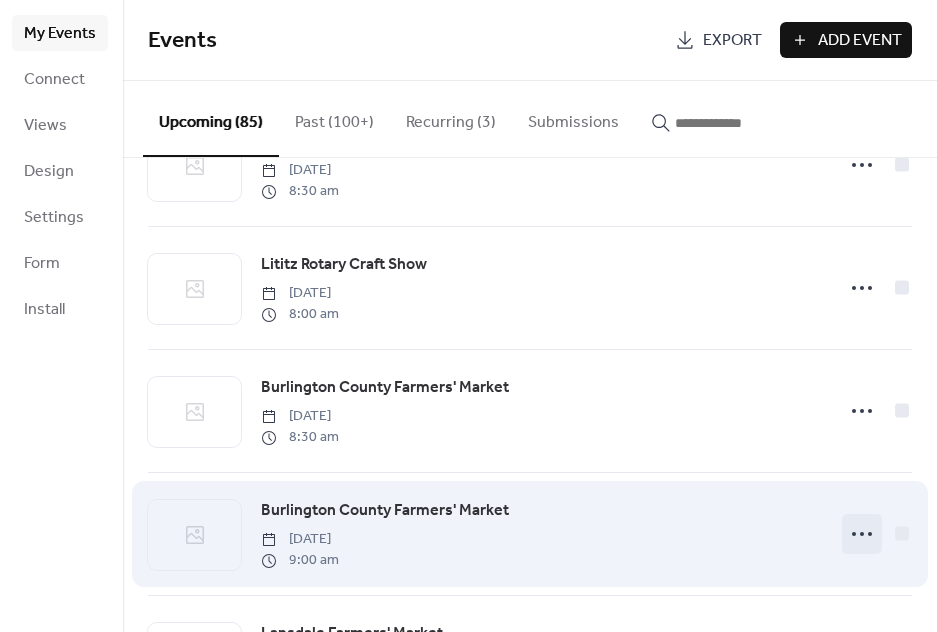 click 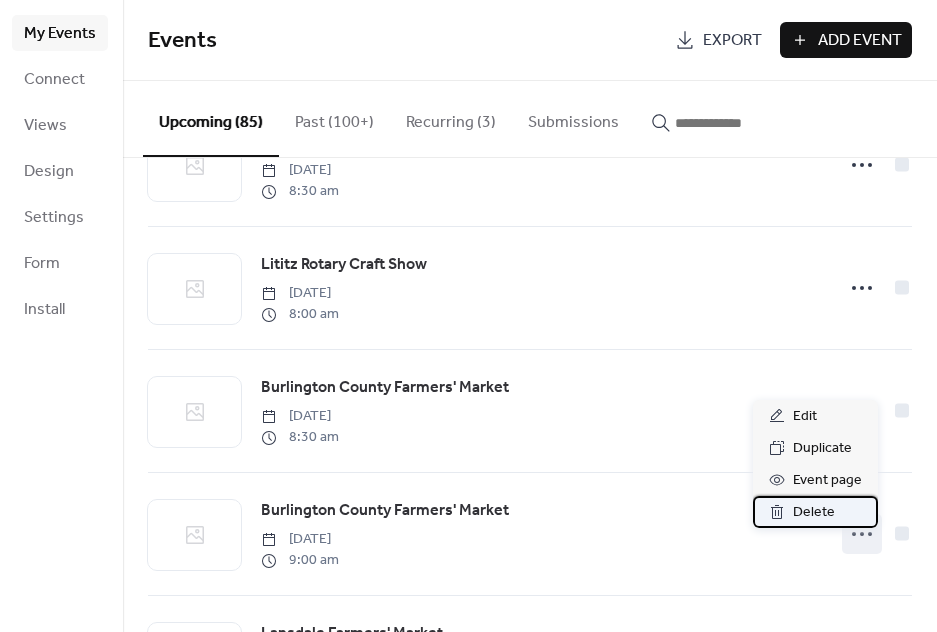 click on "Delete" at bounding box center (814, 513) 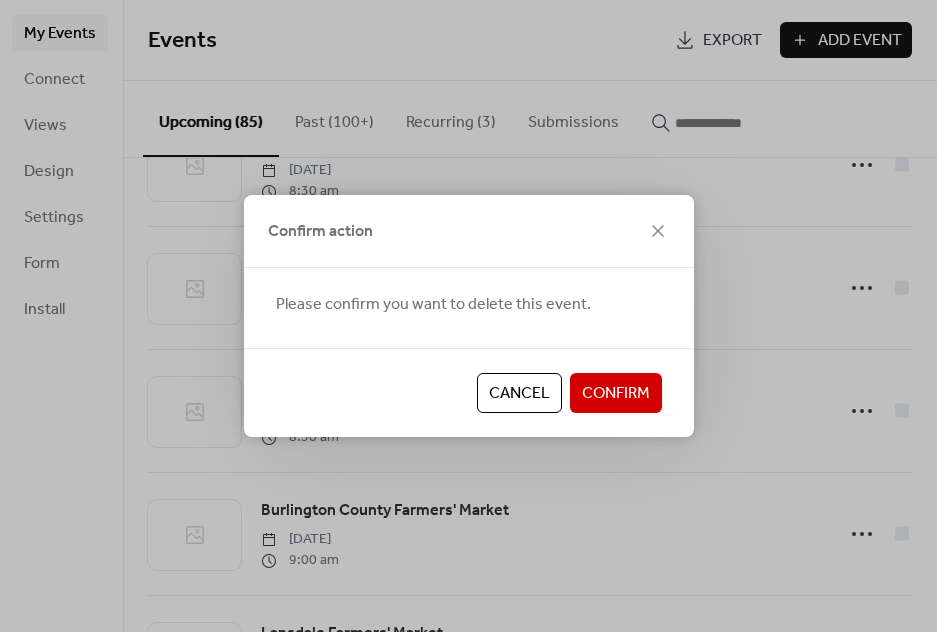 click on "Confirm" at bounding box center [616, 394] 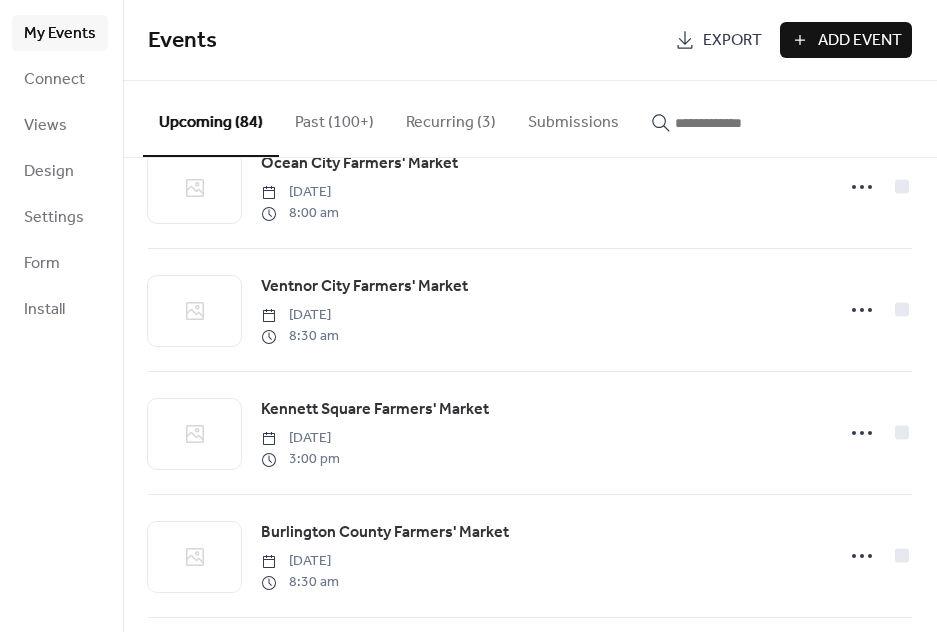 scroll, scrollTop: 0, scrollLeft: 0, axis: both 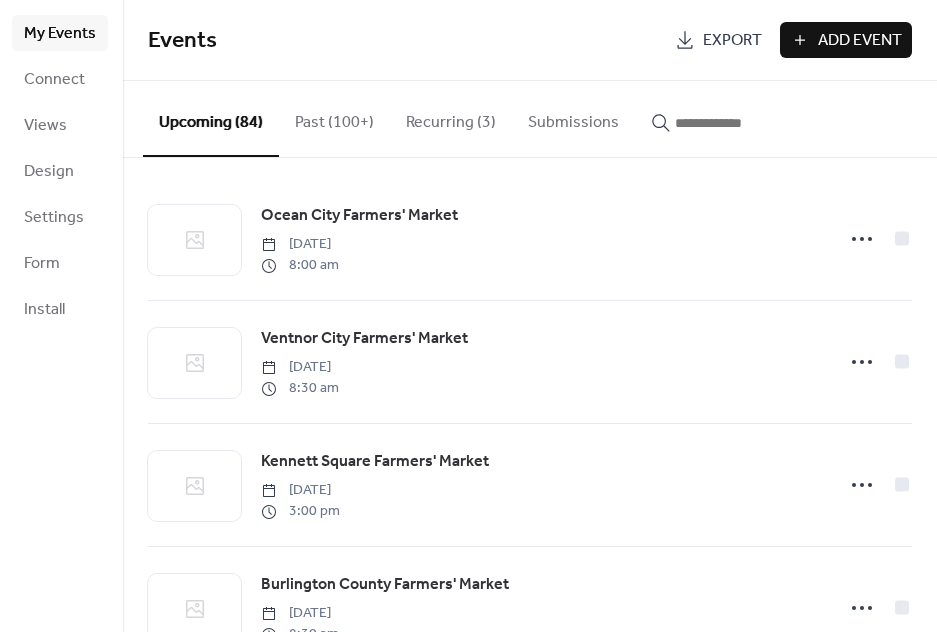 click at bounding box center [723, 118] 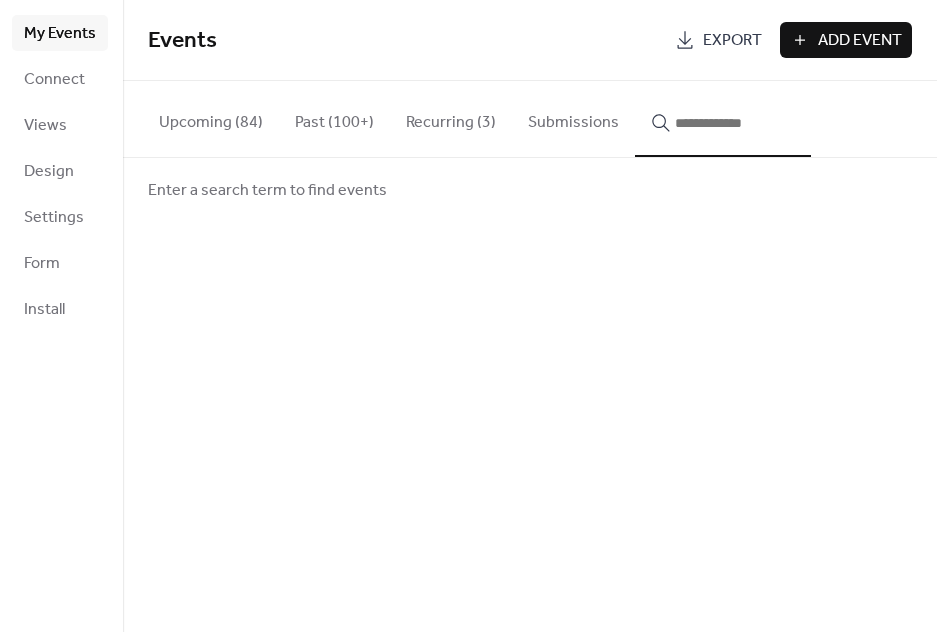 click at bounding box center [735, 123] 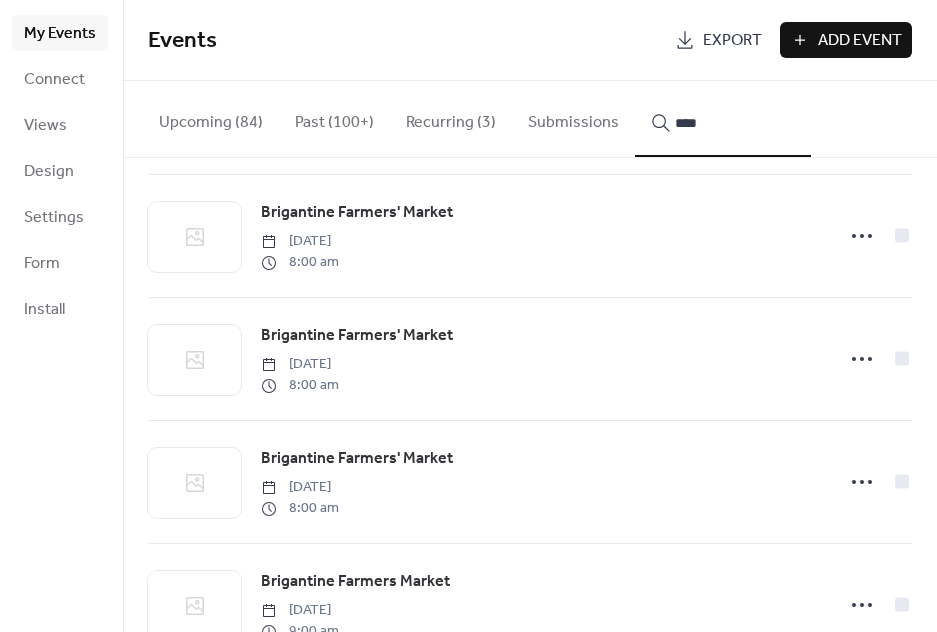 scroll, scrollTop: 8457, scrollLeft: 0, axis: vertical 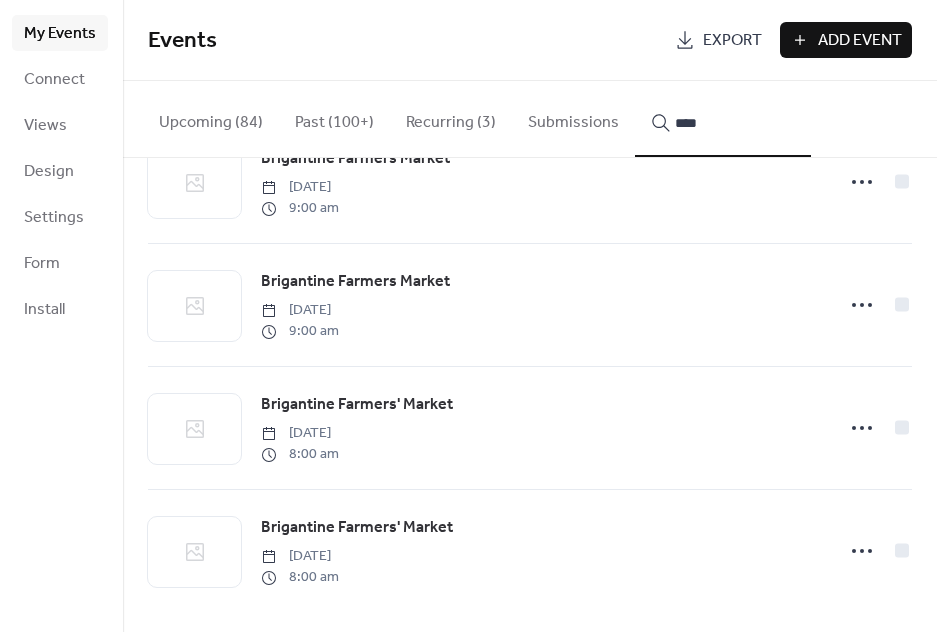 type on "****" 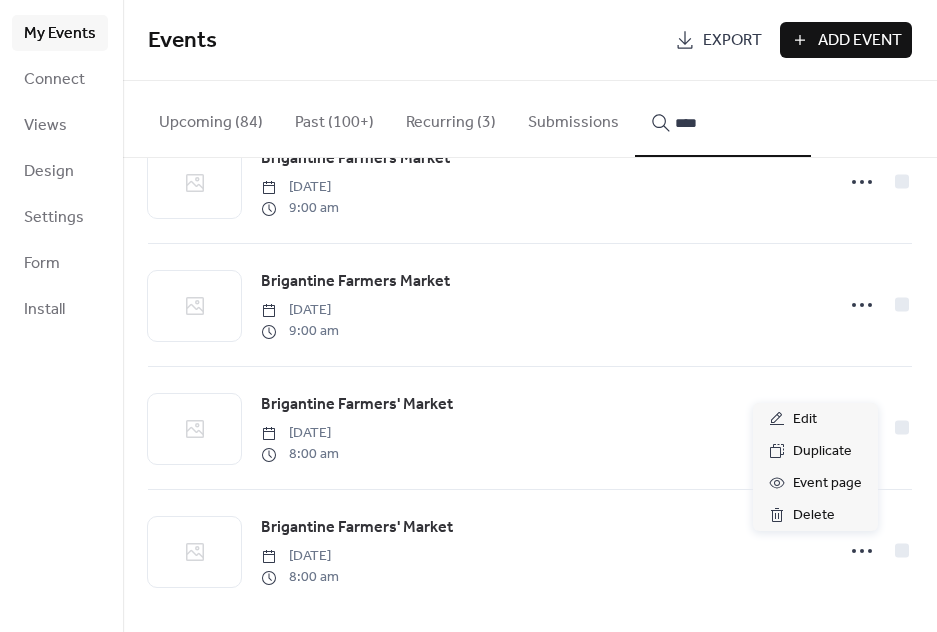 click on "Brigantine Farmers' Market [DATE] 8:00 am" at bounding box center [541, 551] 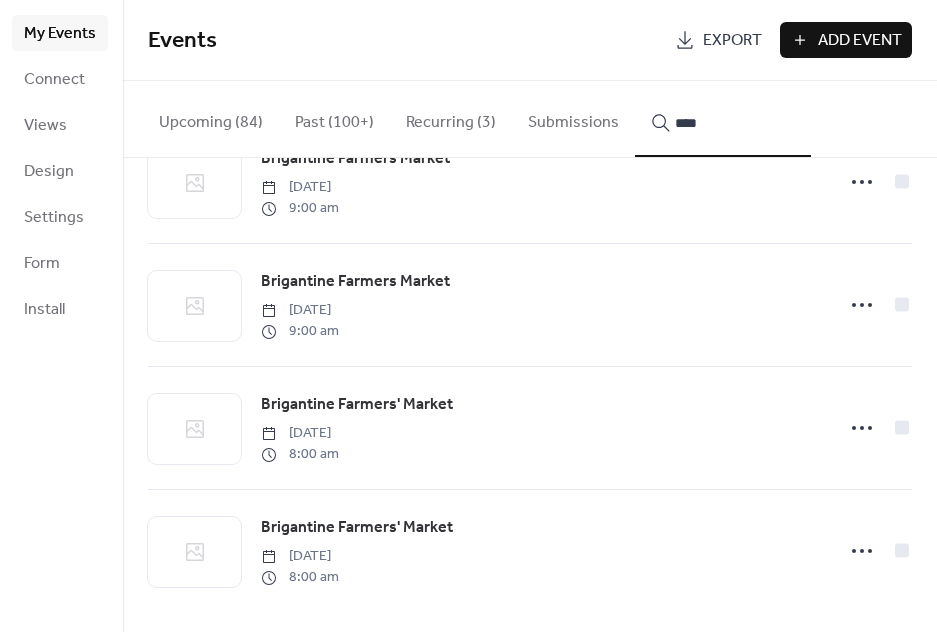 click 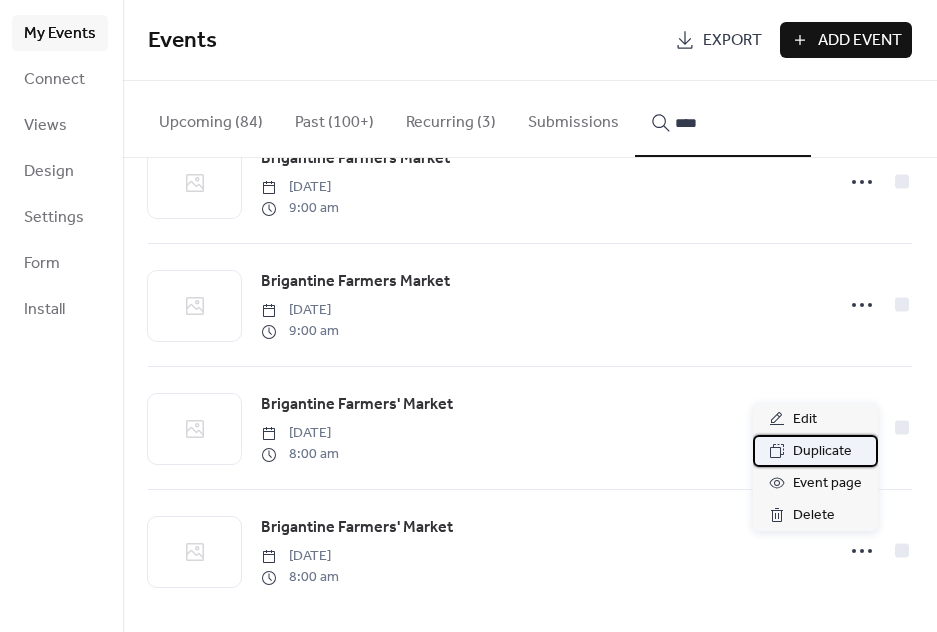 click on "Duplicate" at bounding box center [822, 452] 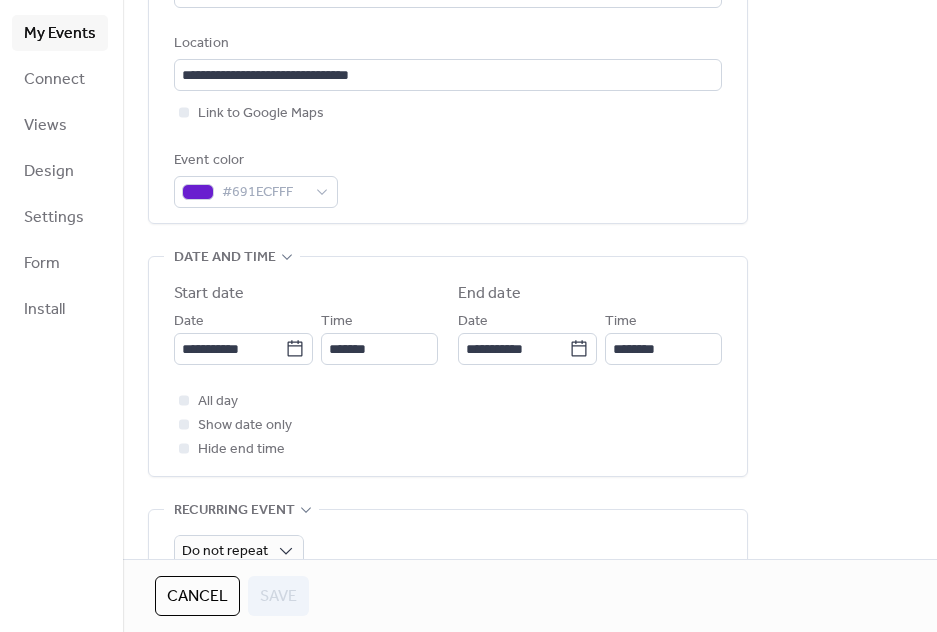 scroll, scrollTop: 469, scrollLeft: 0, axis: vertical 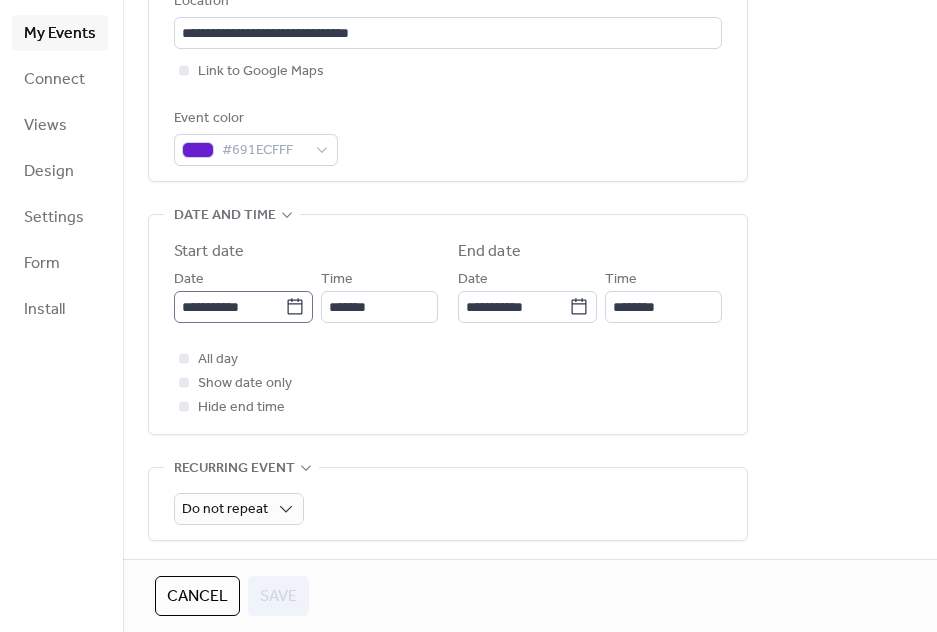 click 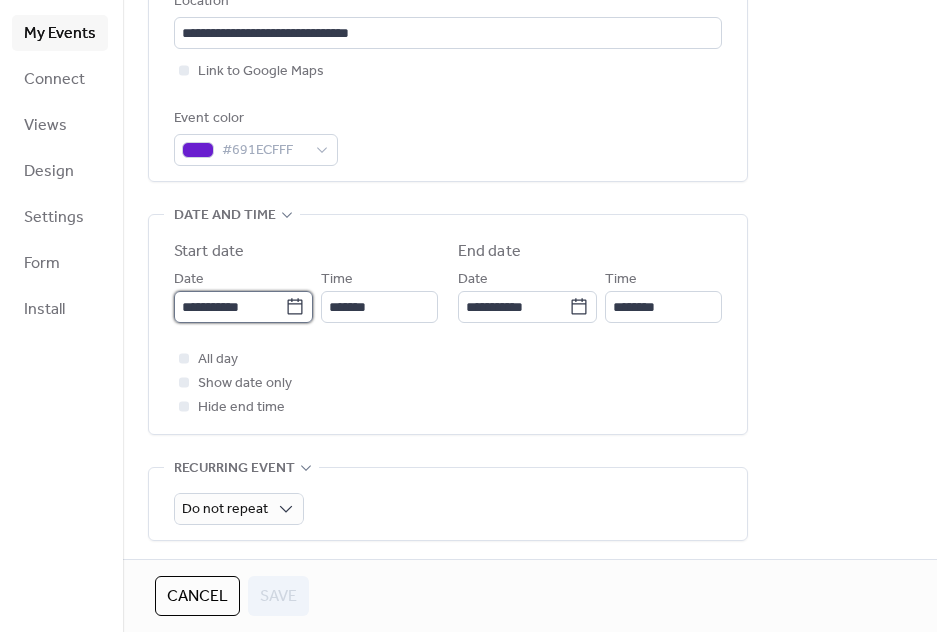 click on "**********" at bounding box center [229, 307] 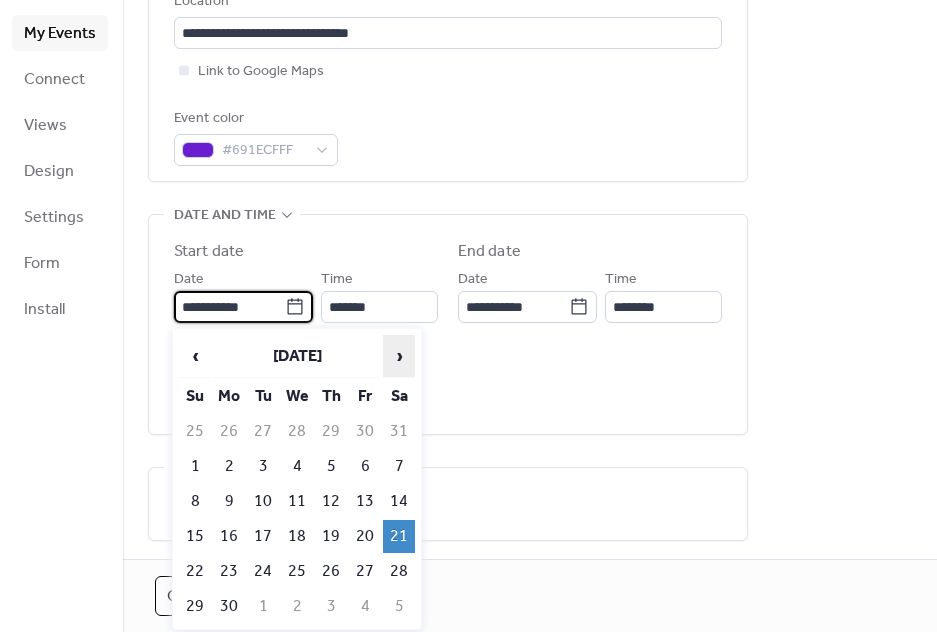 click on "›" at bounding box center [399, 356] 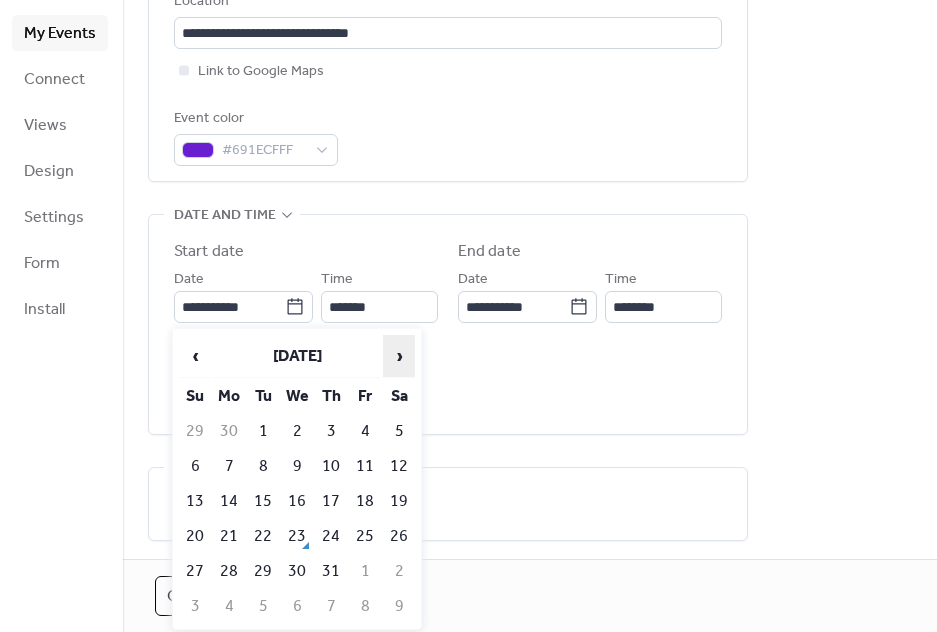 click on "›" at bounding box center (399, 356) 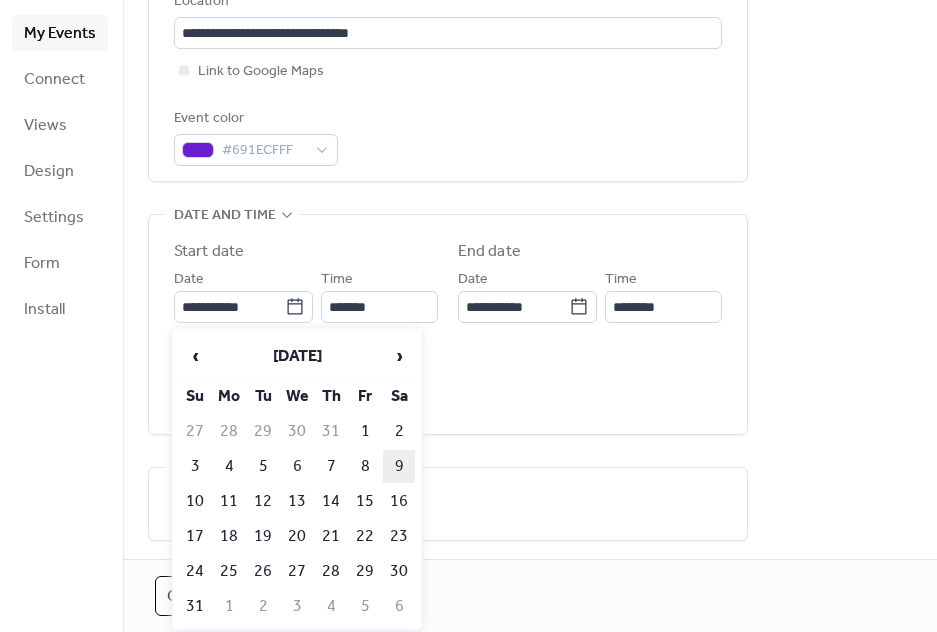 click on "9" at bounding box center (399, 466) 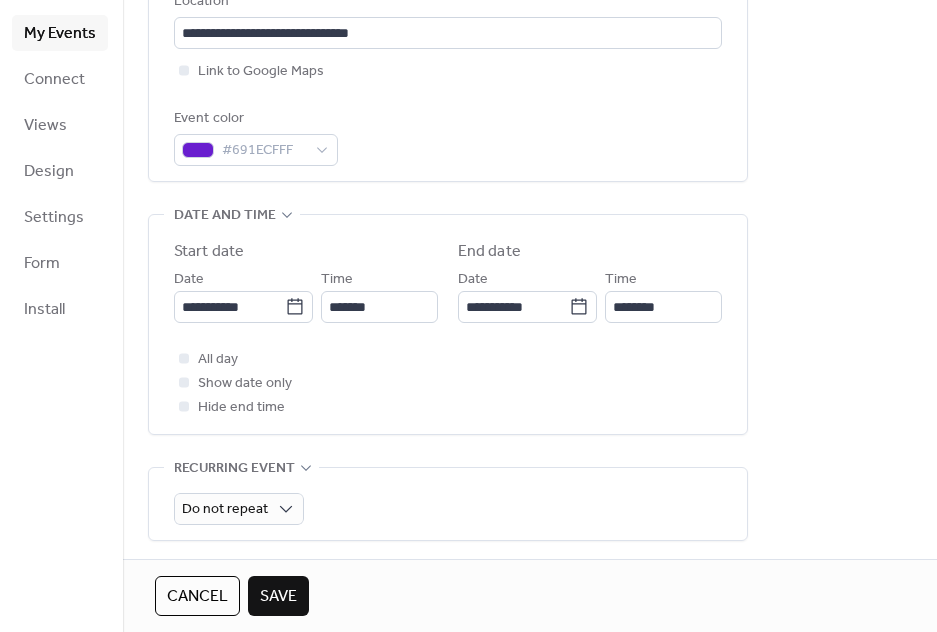 click on "Save" at bounding box center [278, 597] 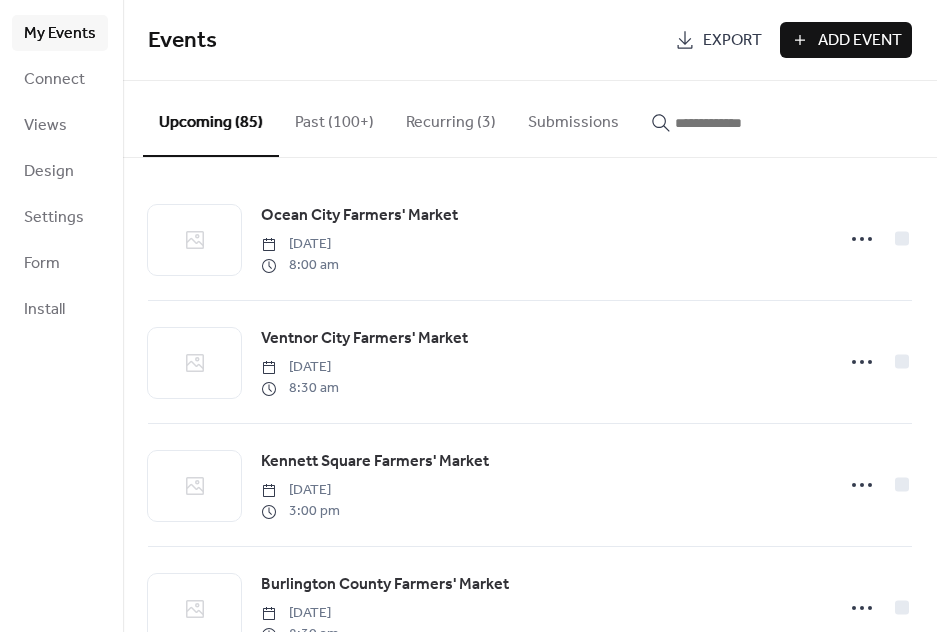click on "Add Event" at bounding box center [860, 41] 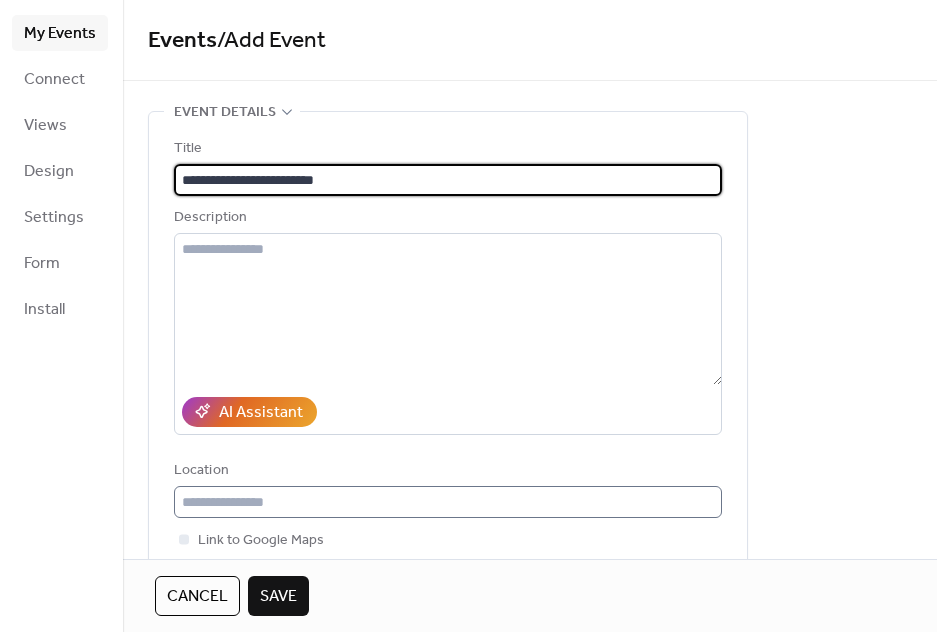 type on "**********" 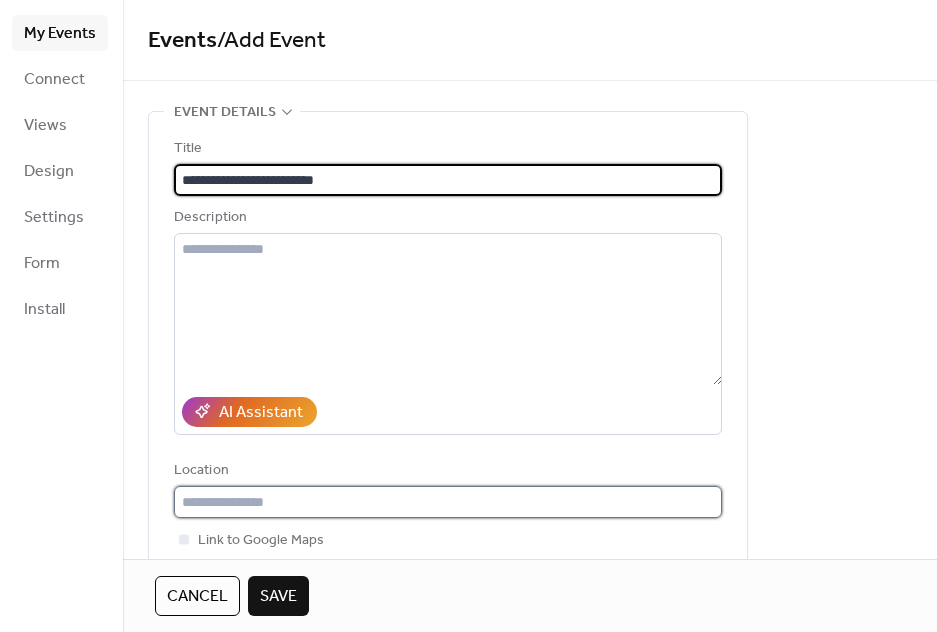 click at bounding box center [448, 502] 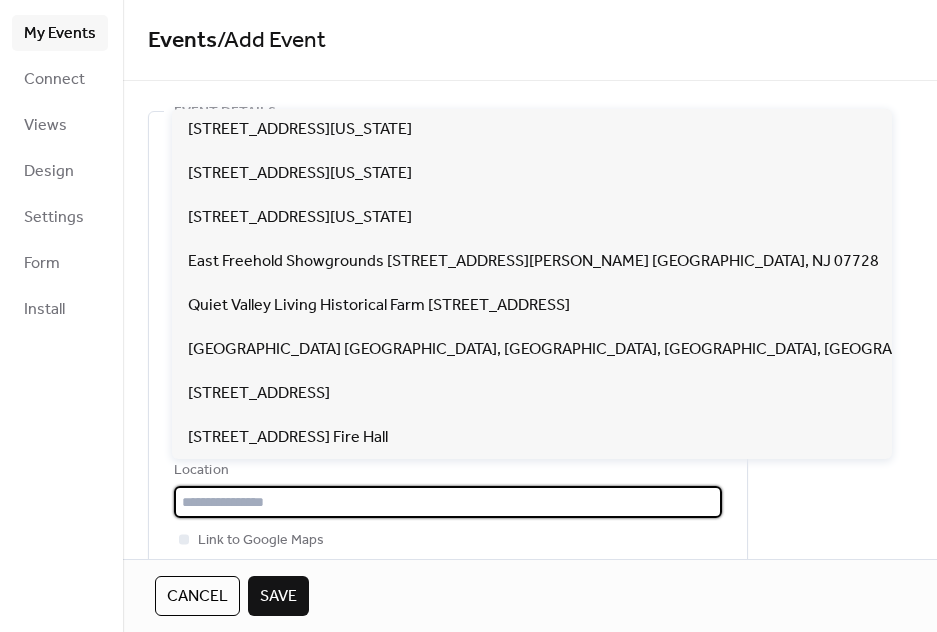 click on "My Events Connect Views Design Settings Form Install" at bounding box center (61, 316) 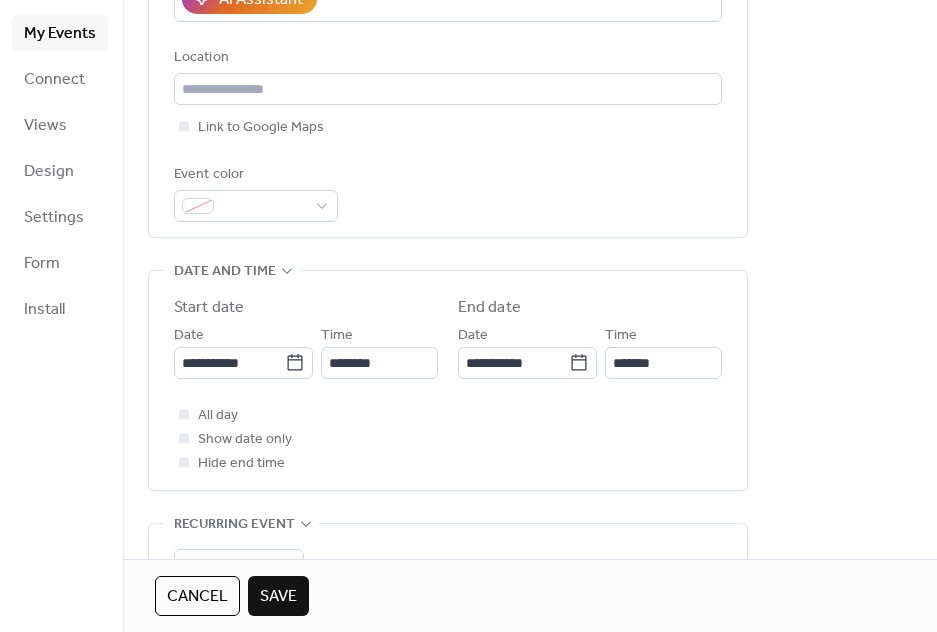 scroll, scrollTop: 414, scrollLeft: 0, axis: vertical 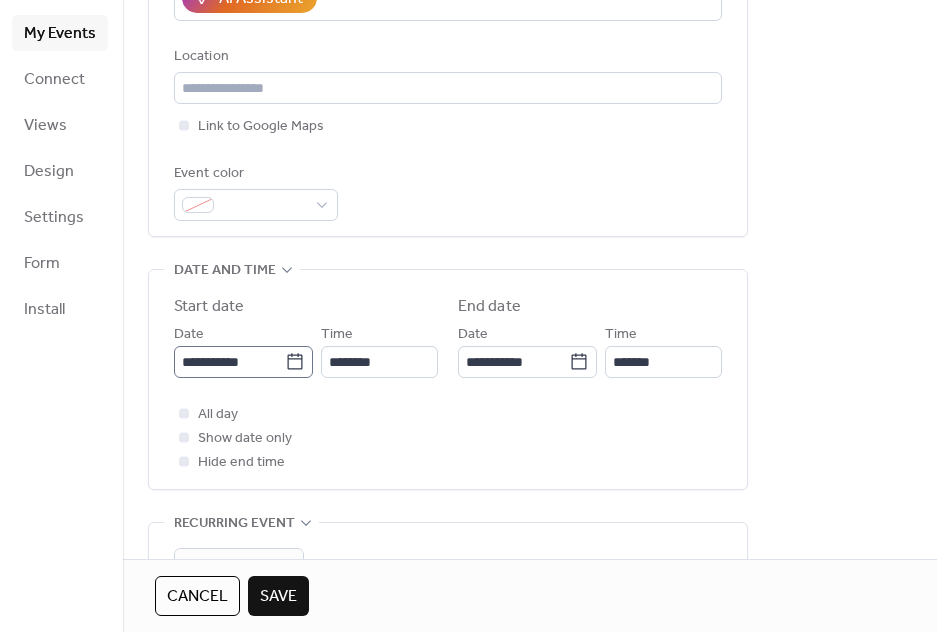 click 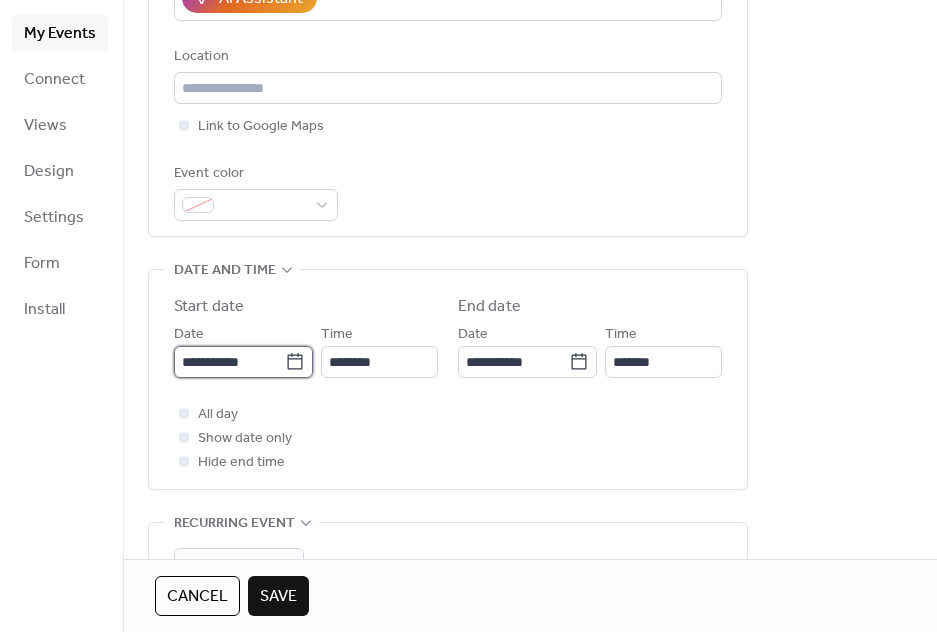 click on "**********" at bounding box center (229, 362) 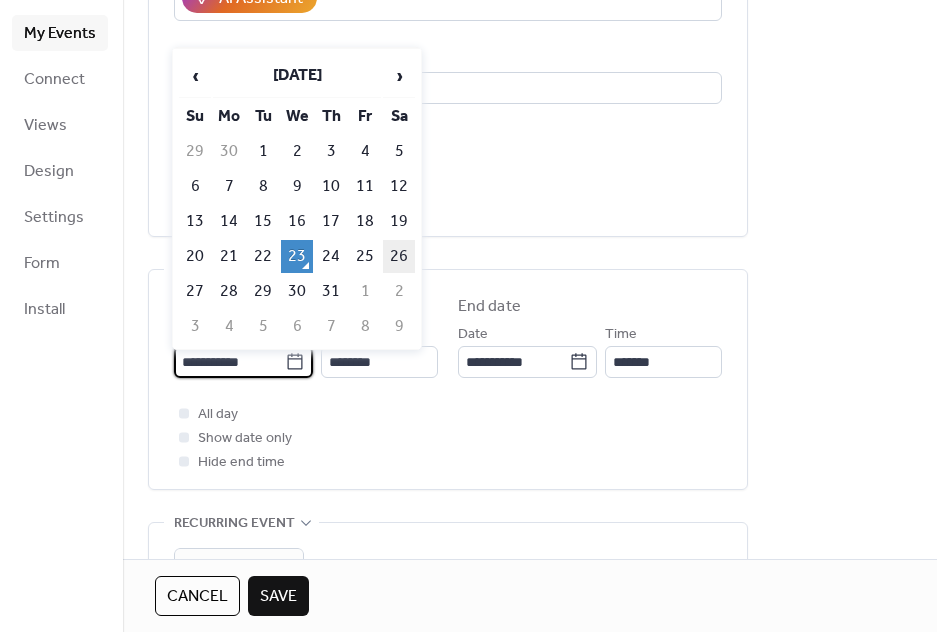 click on "26" at bounding box center (399, 256) 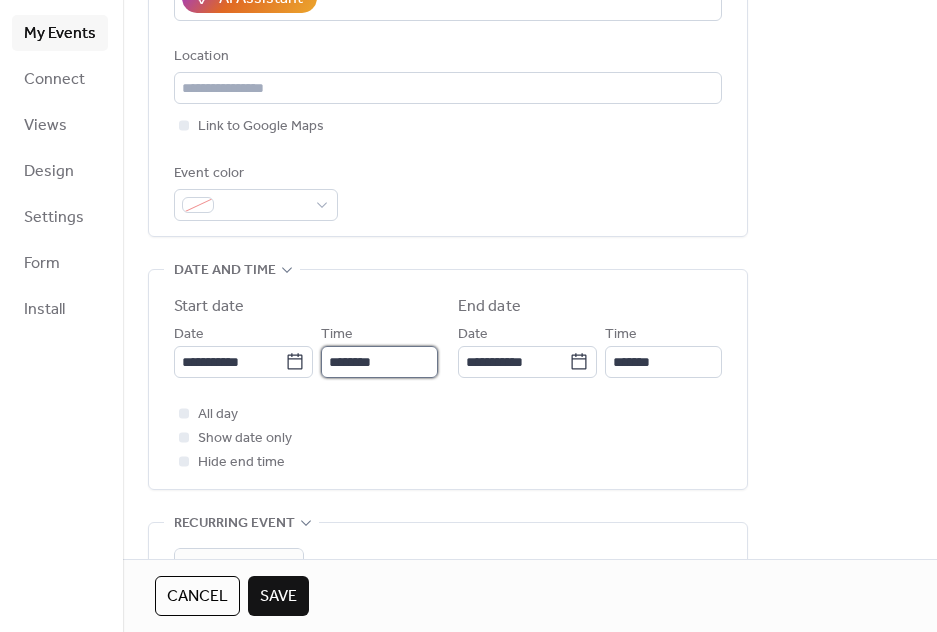 click on "********" at bounding box center [379, 362] 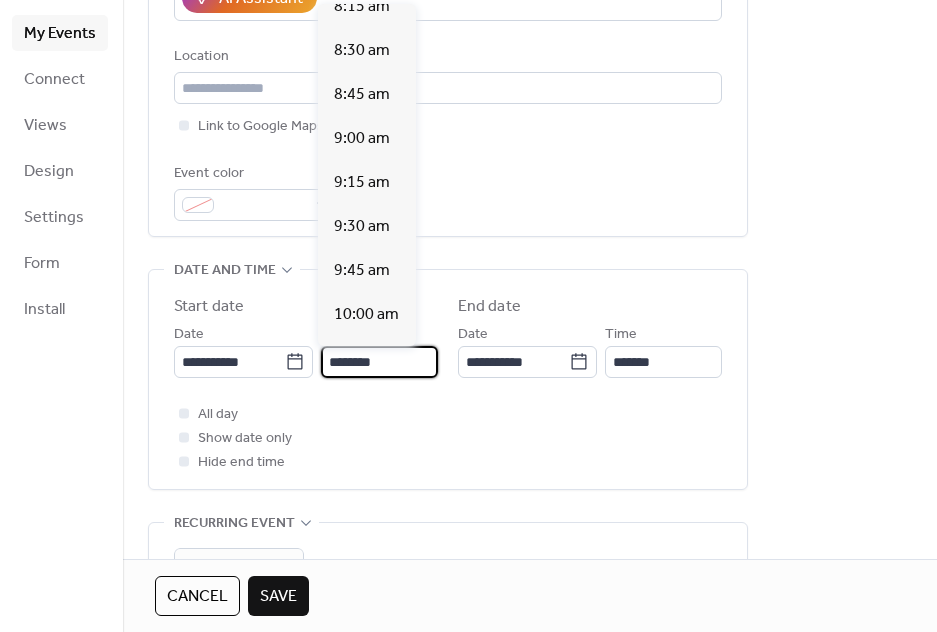 scroll, scrollTop: 1458, scrollLeft: 0, axis: vertical 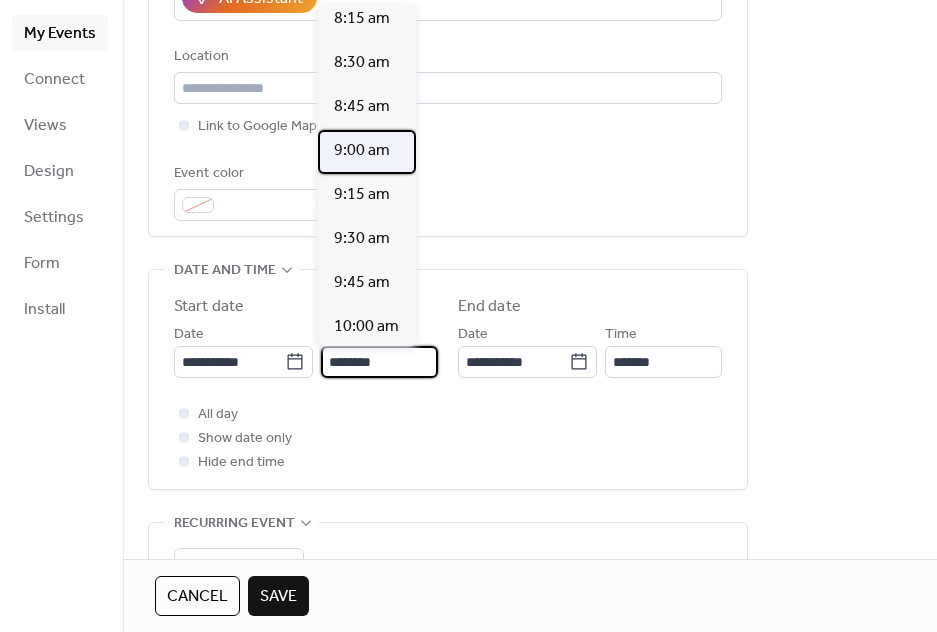 click on "9:00 am" at bounding box center [362, 151] 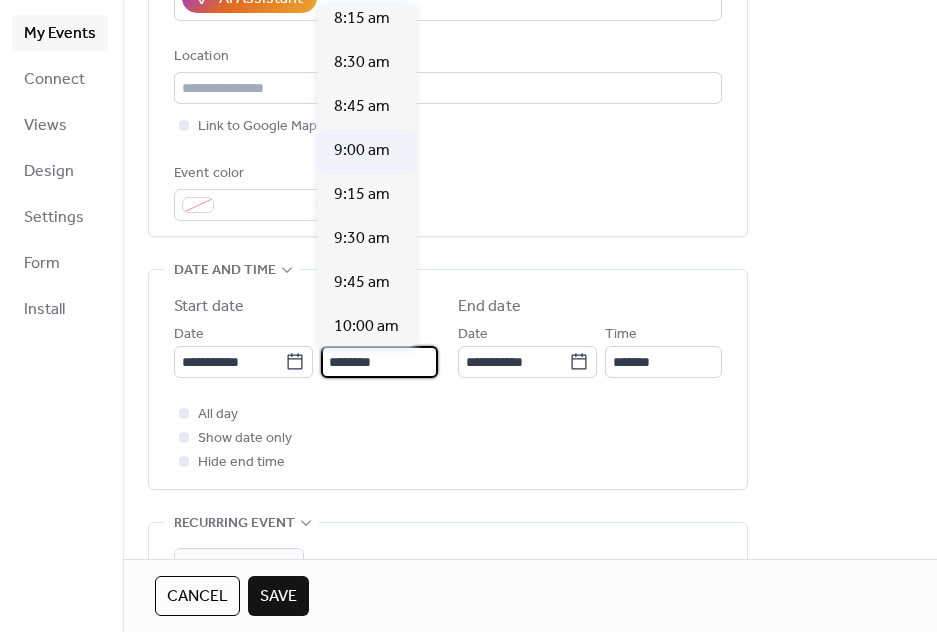 type on "*******" 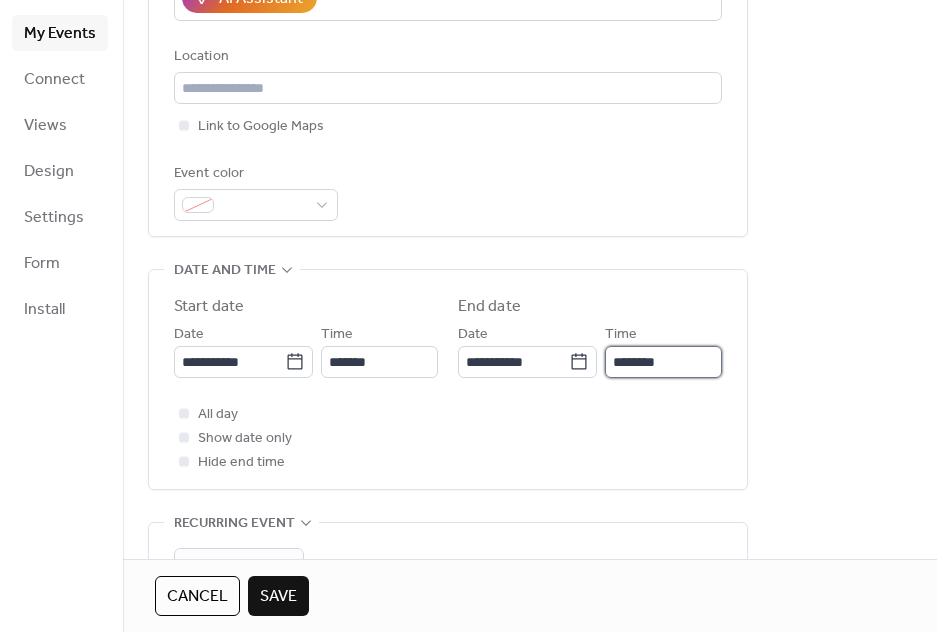 click on "********" at bounding box center [663, 362] 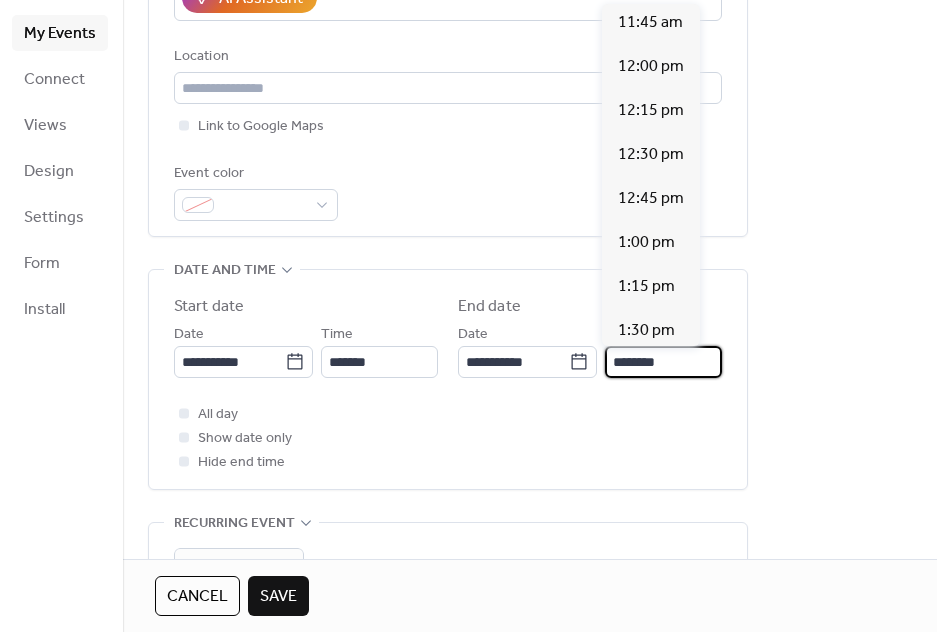 scroll, scrollTop: 444, scrollLeft: 0, axis: vertical 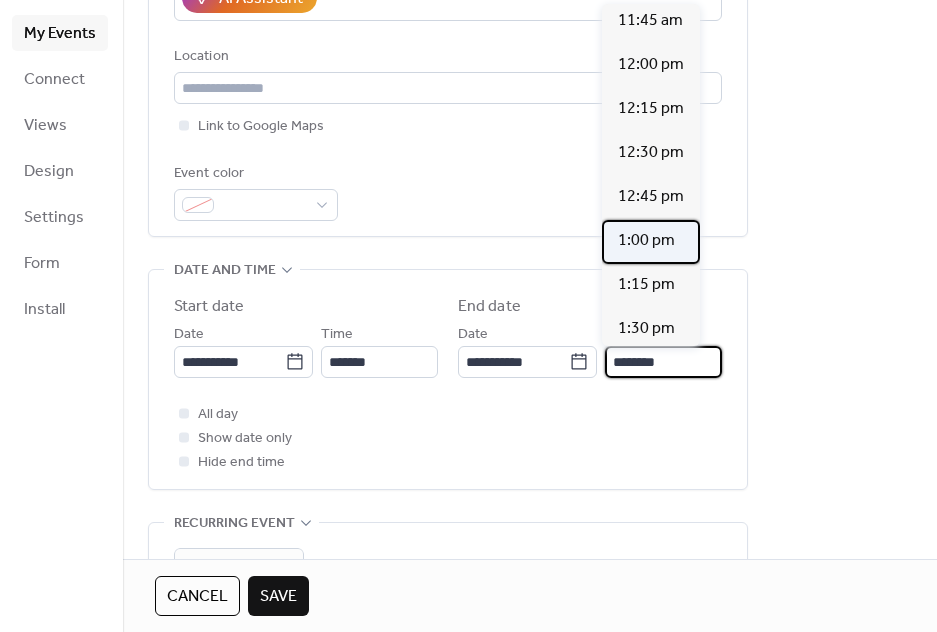 click on "1:00 pm" at bounding box center (646, 241) 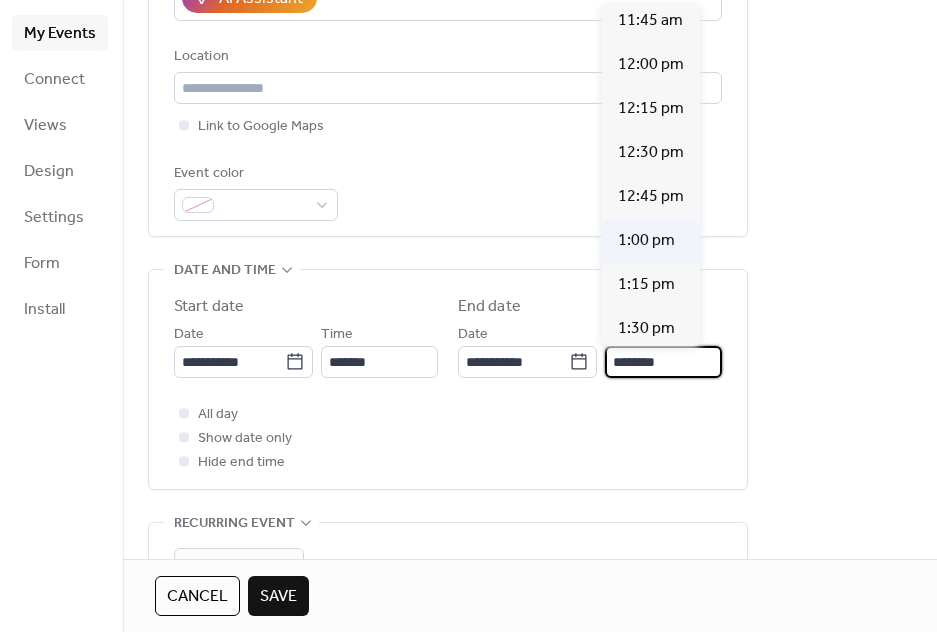 type on "*******" 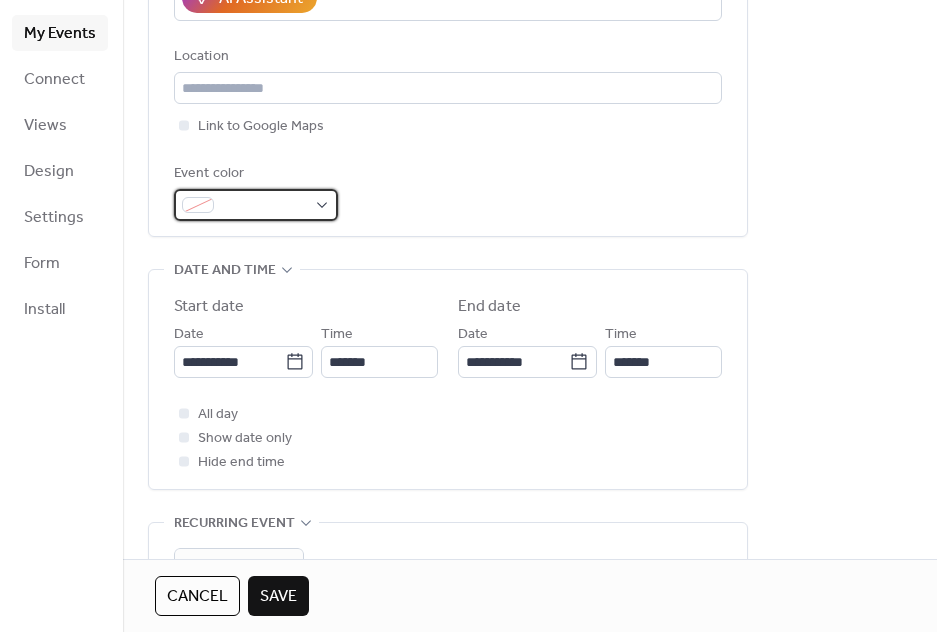click at bounding box center (256, 205) 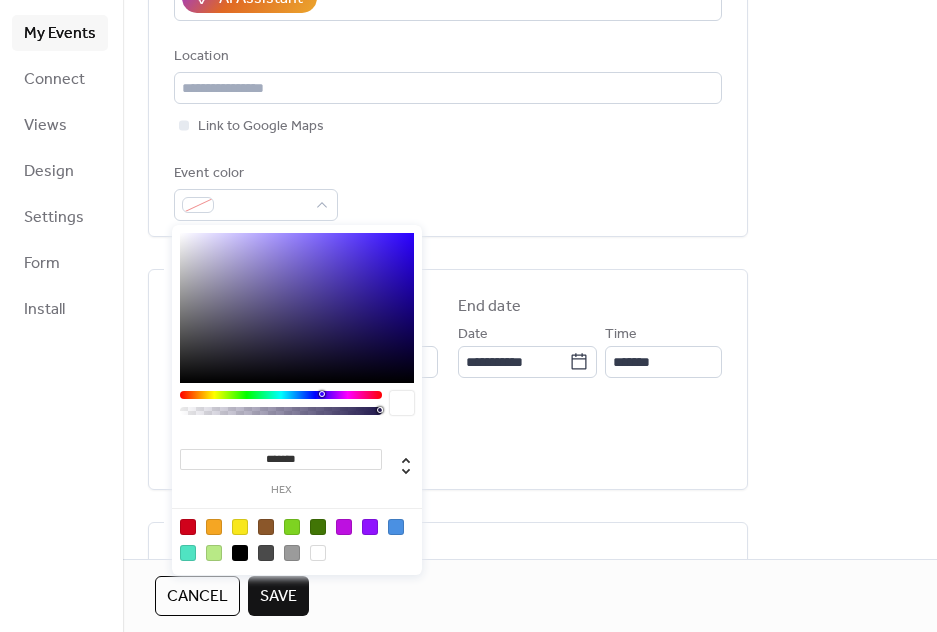 click at bounding box center (281, 395) 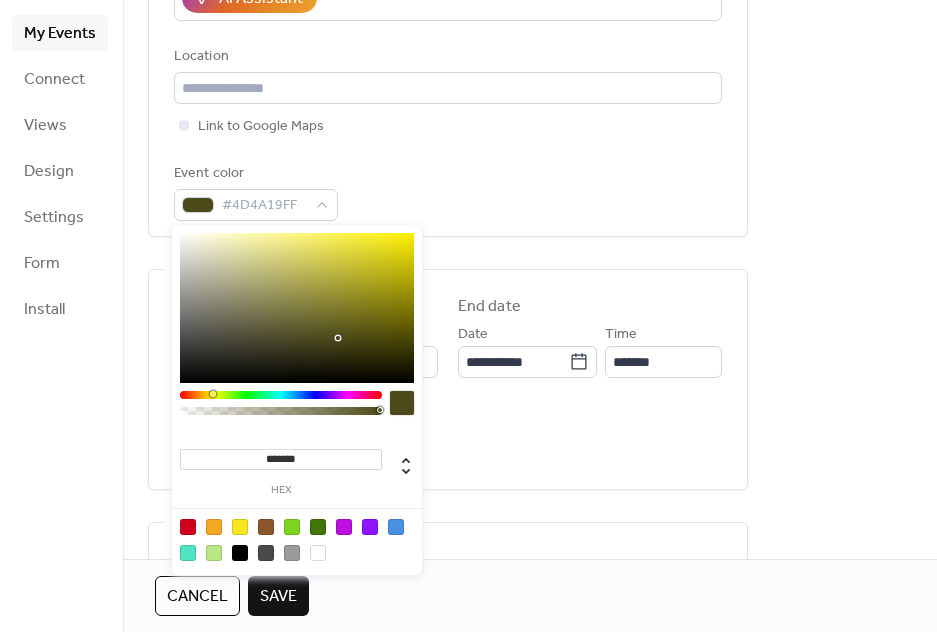 click at bounding box center (281, 395) 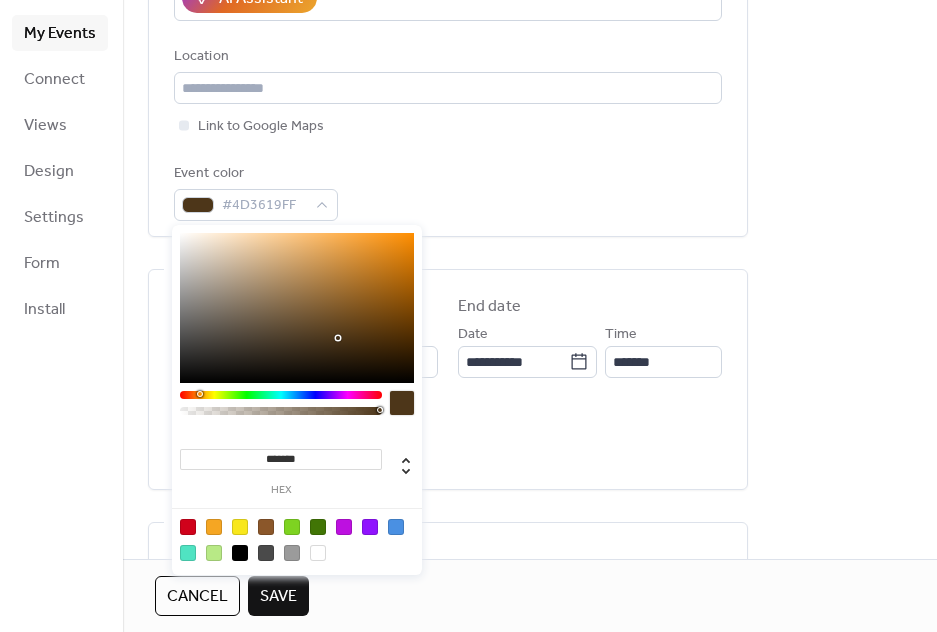 click at bounding box center (297, 308) 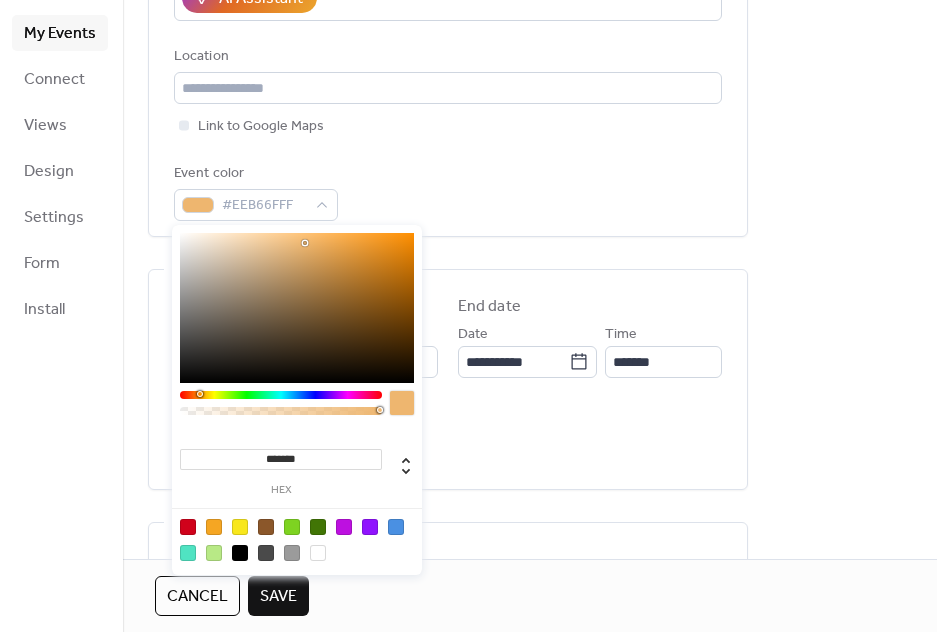 click on "Event color #EEB66FFF" at bounding box center [448, 191] 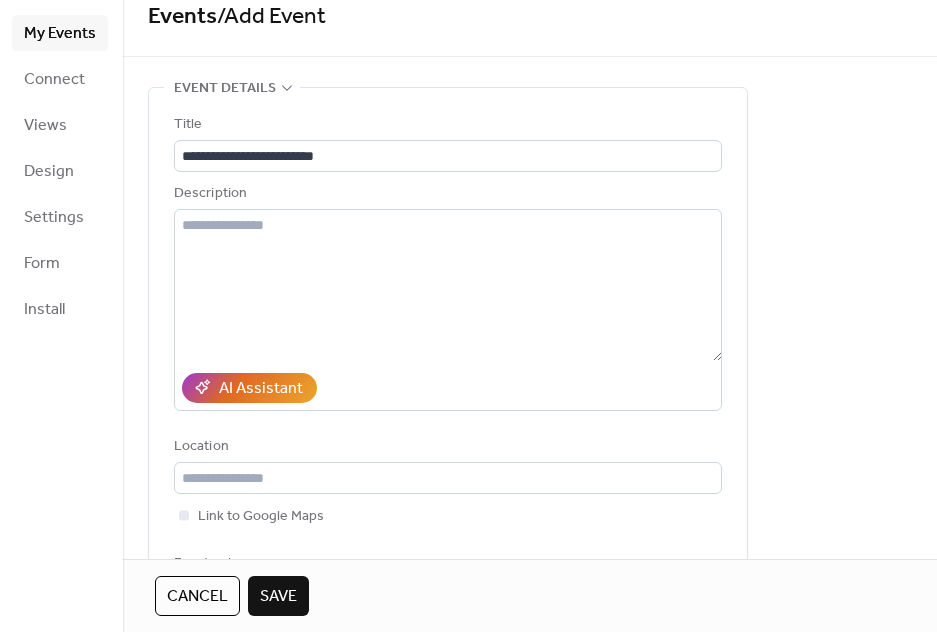scroll, scrollTop: 0, scrollLeft: 0, axis: both 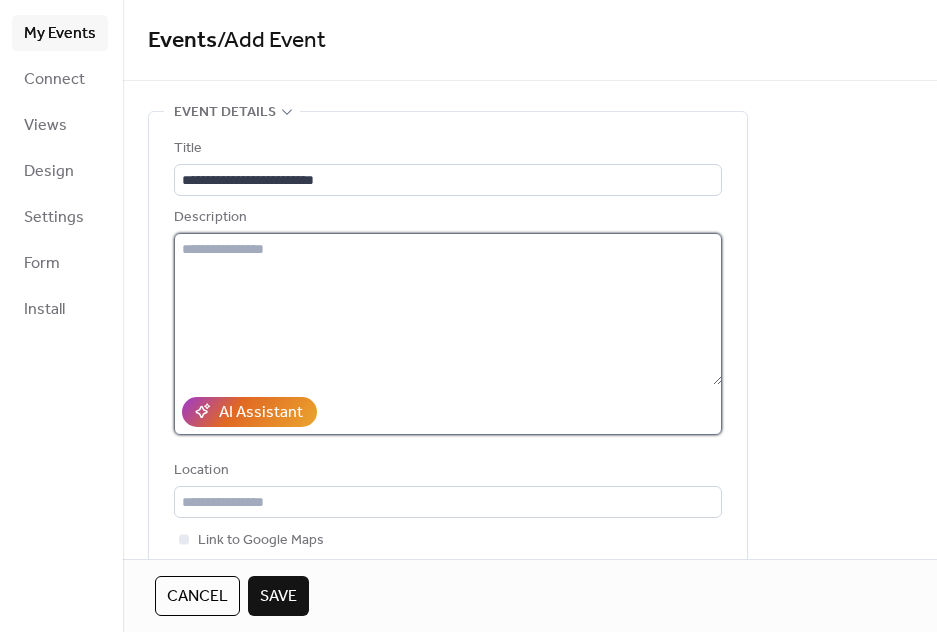 click at bounding box center (448, 309) 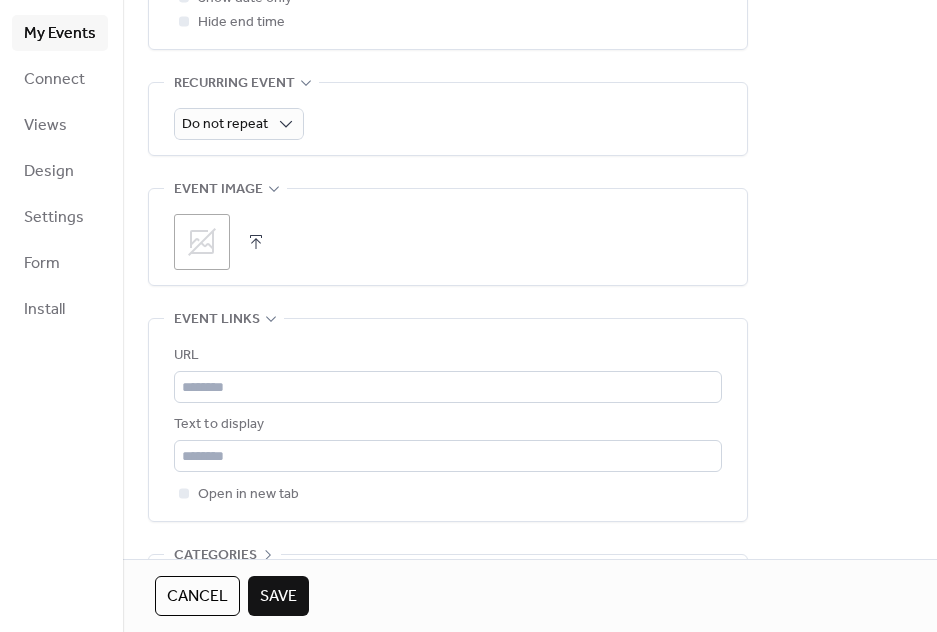 scroll, scrollTop: 889, scrollLeft: 0, axis: vertical 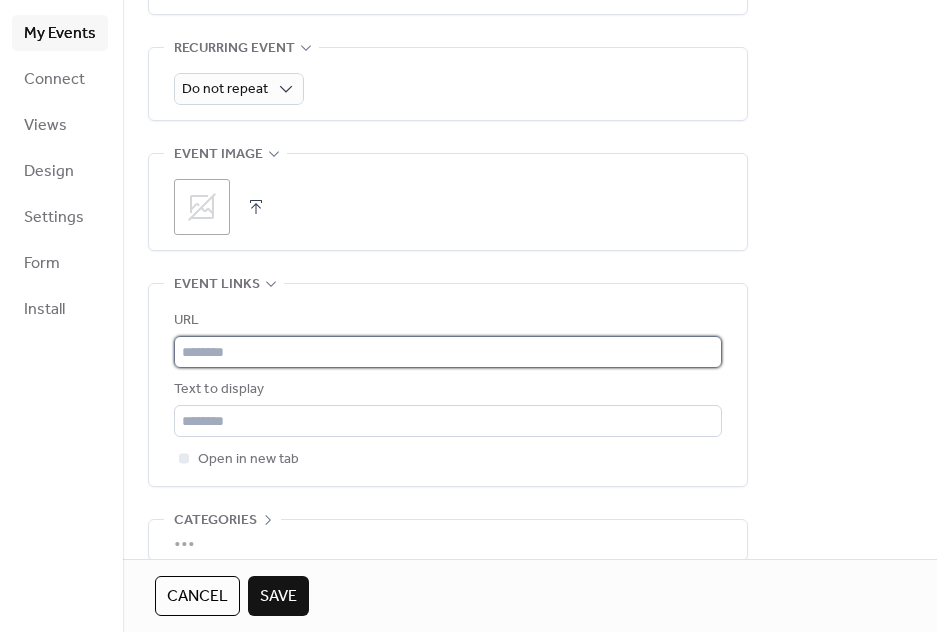 click at bounding box center [448, 352] 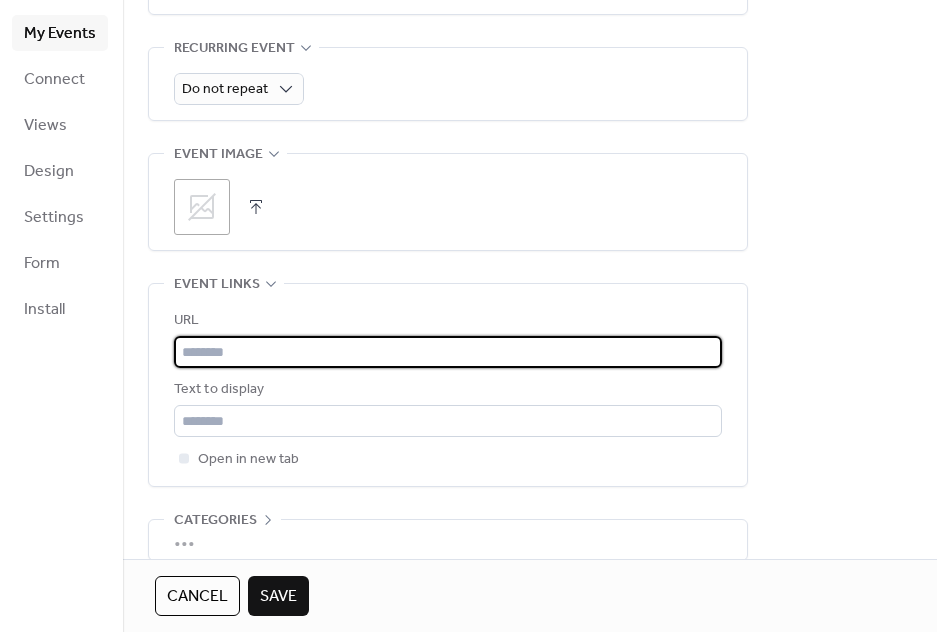 paste on "**********" 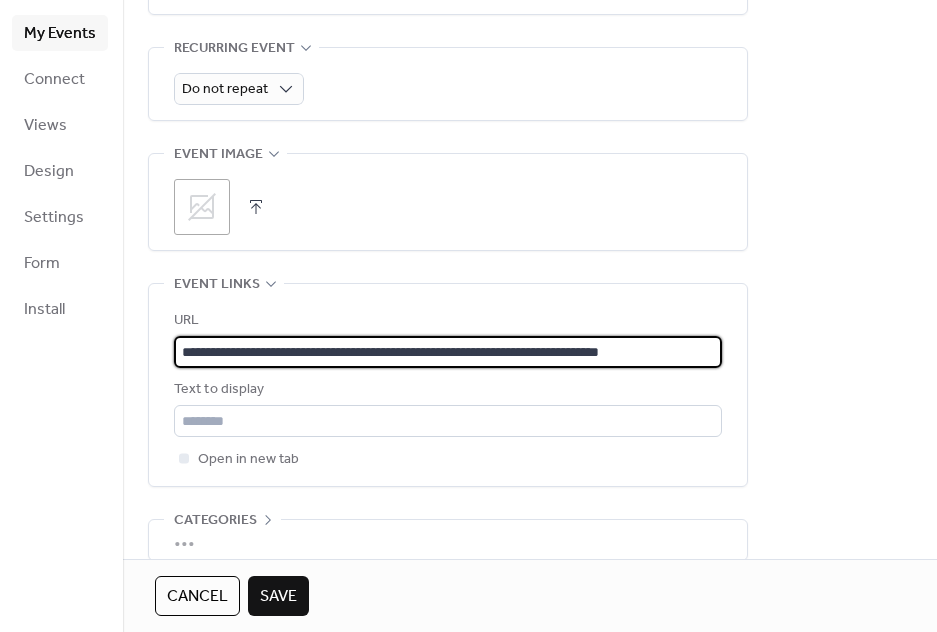 scroll, scrollTop: 0, scrollLeft: 20, axis: horizontal 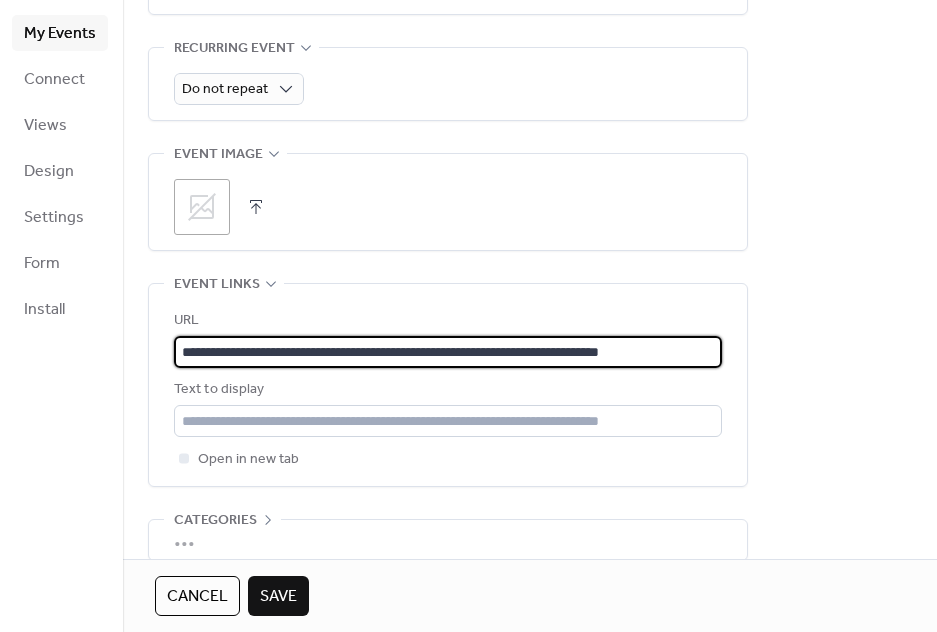 type on "**********" 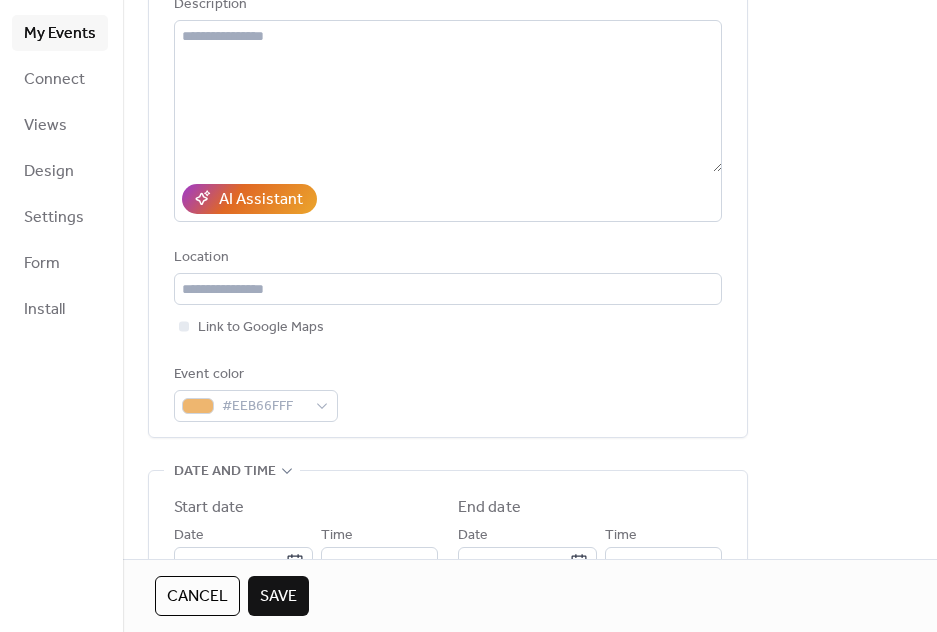 scroll, scrollTop: 179, scrollLeft: 0, axis: vertical 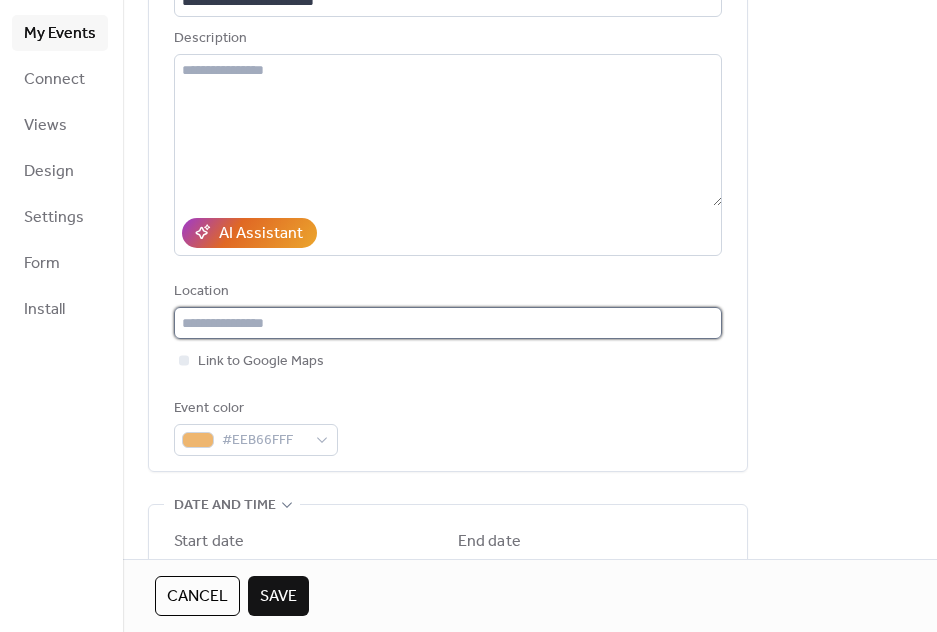 click at bounding box center (448, 323) 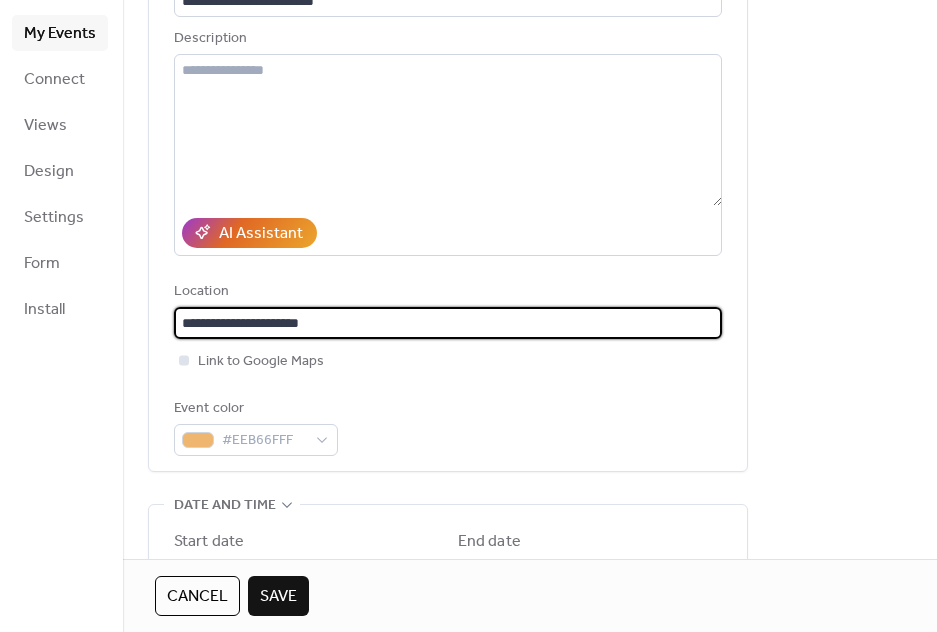 type on "**********" 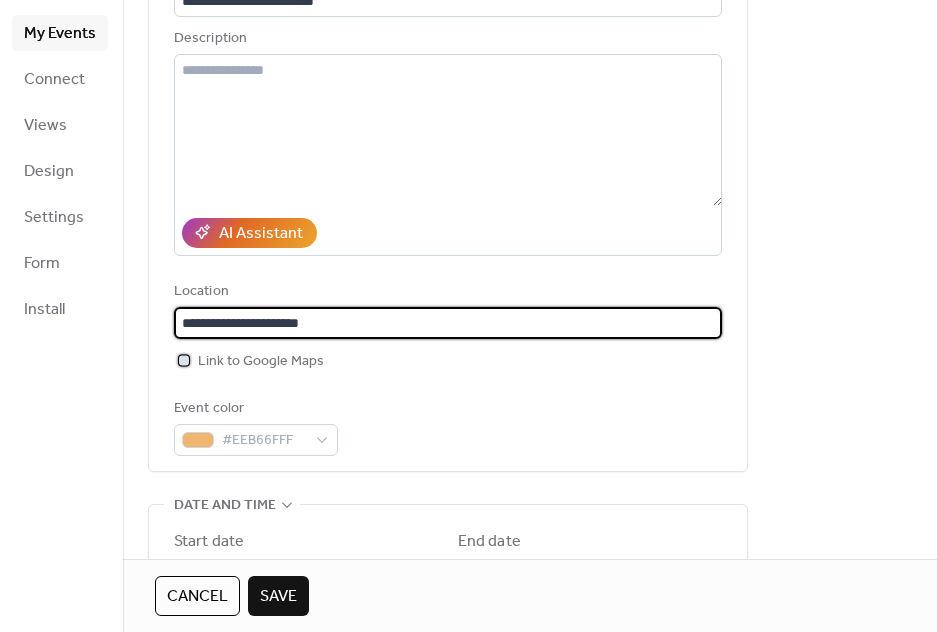 click at bounding box center [184, 360] 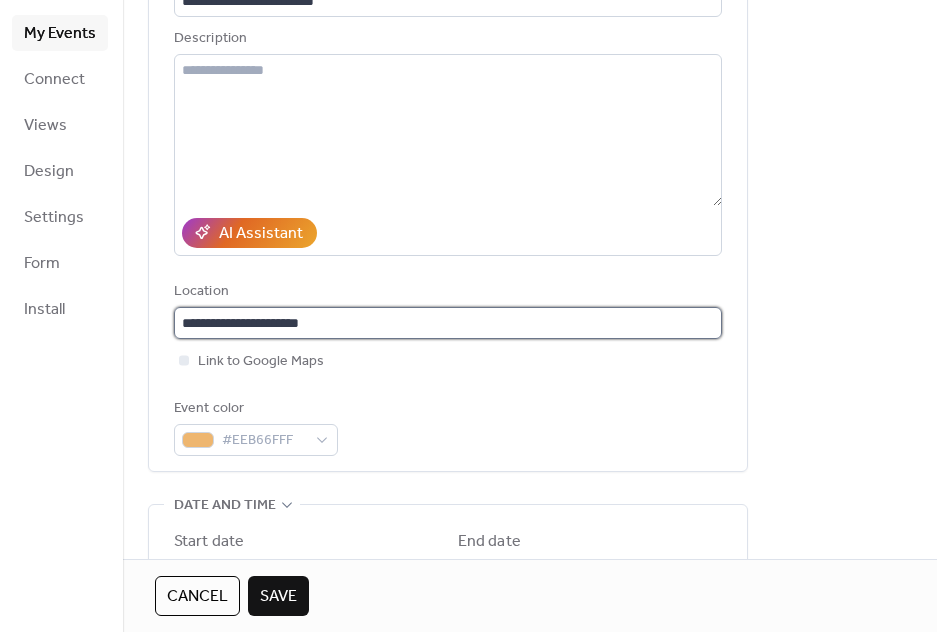 click on "**********" at bounding box center (448, 323) 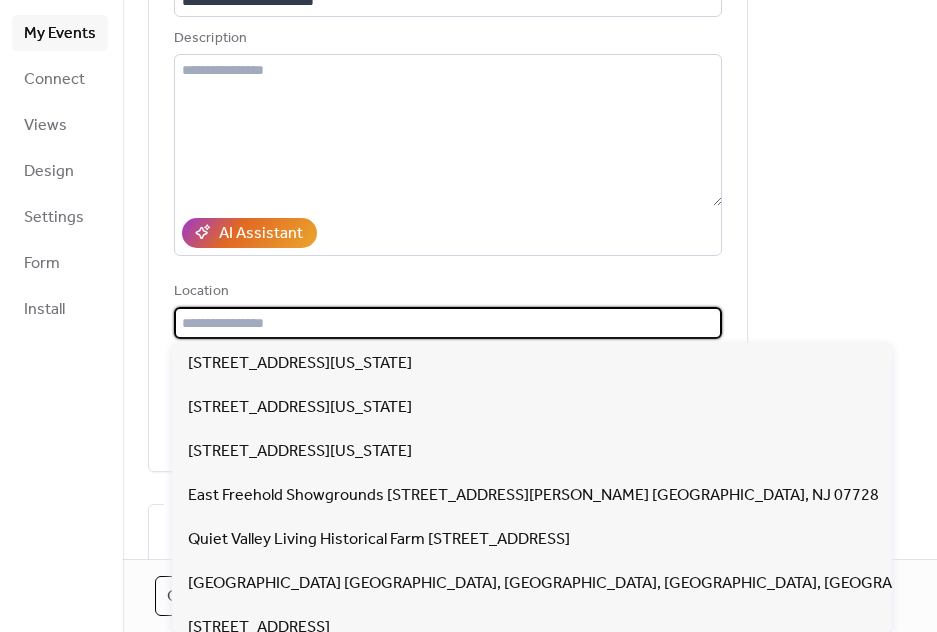 paste on "**********" 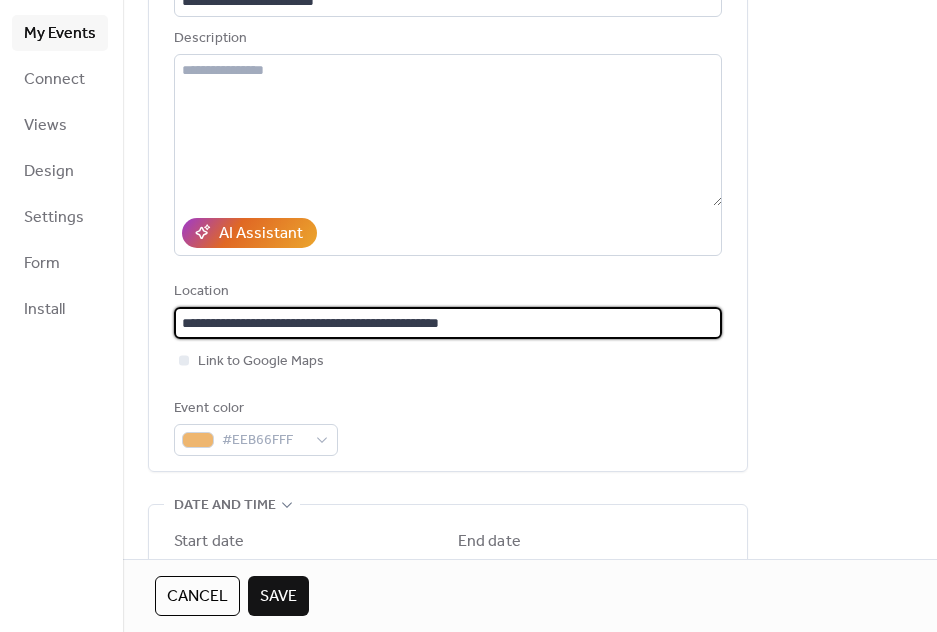 type on "**********" 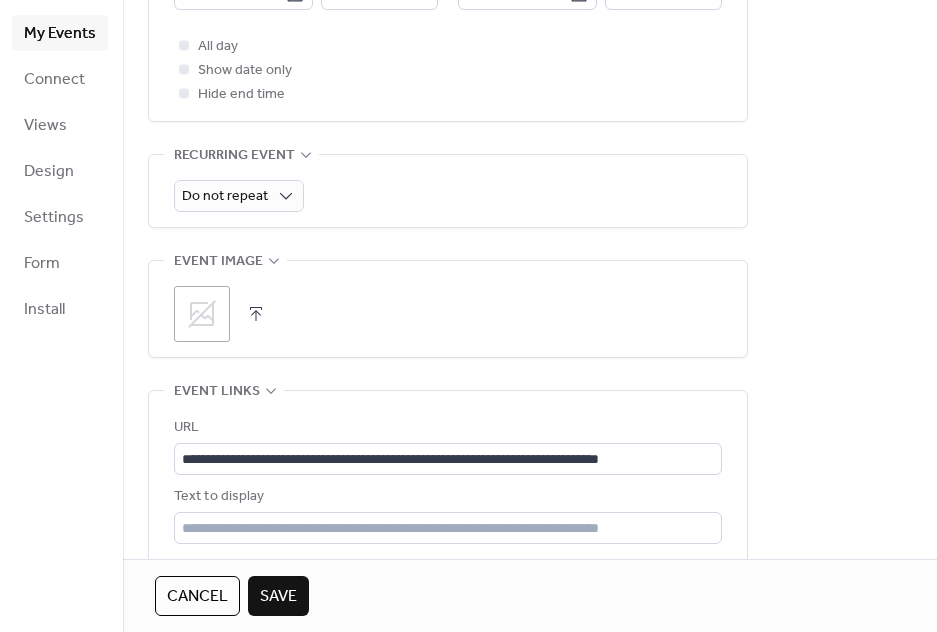 scroll, scrollTop: 772, scrollLeft: 0, axis: vertical 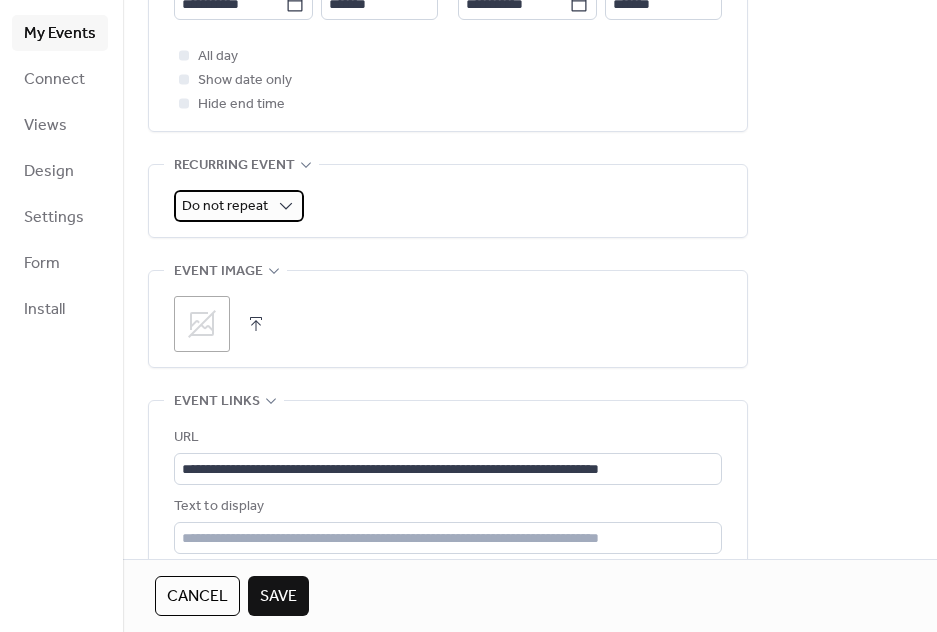 type 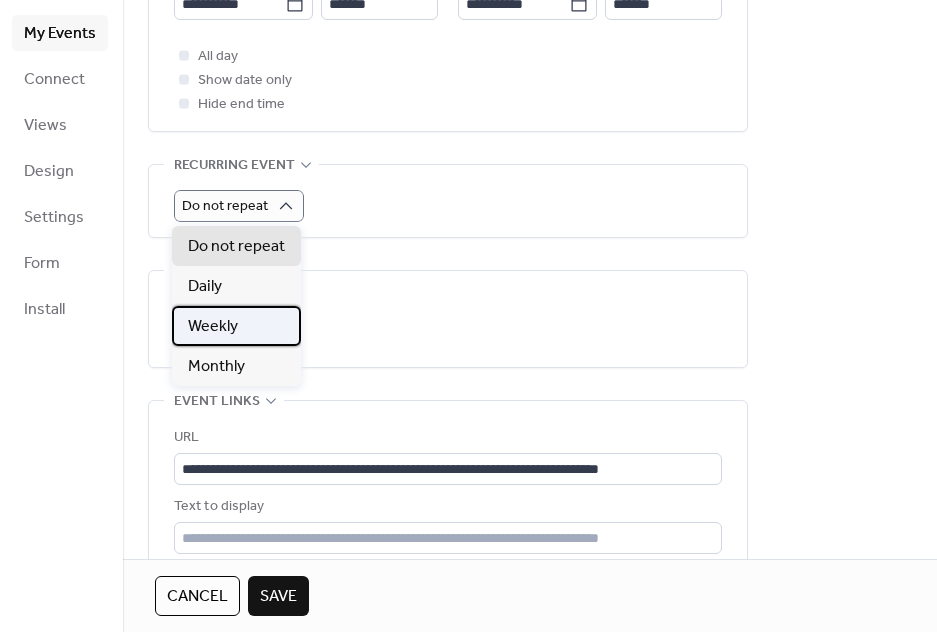 click on "Weekly" at bounding box center [236, 326] 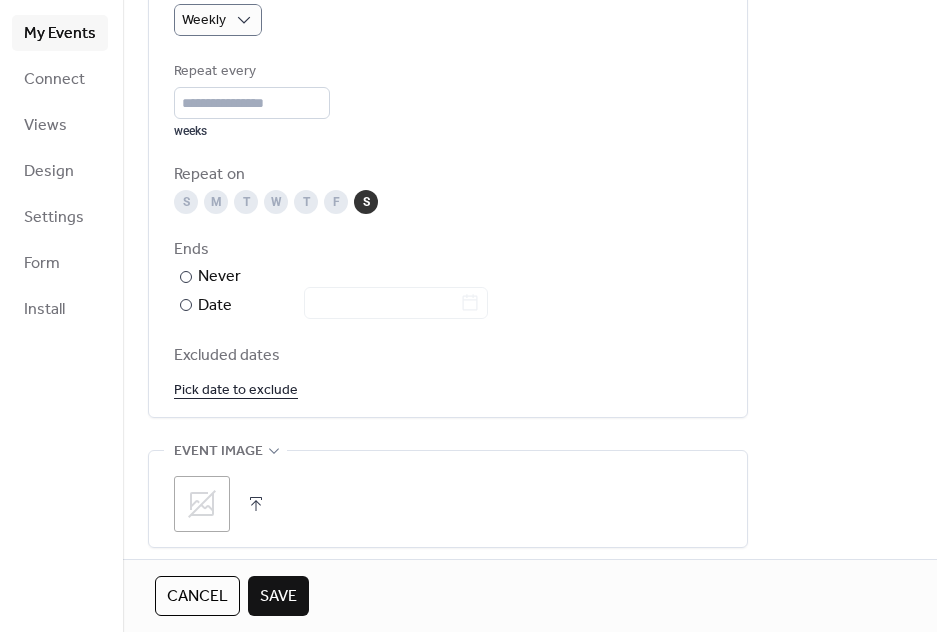 scroll, scrollTop: 983, scrollLeft: 0, axis: vertical 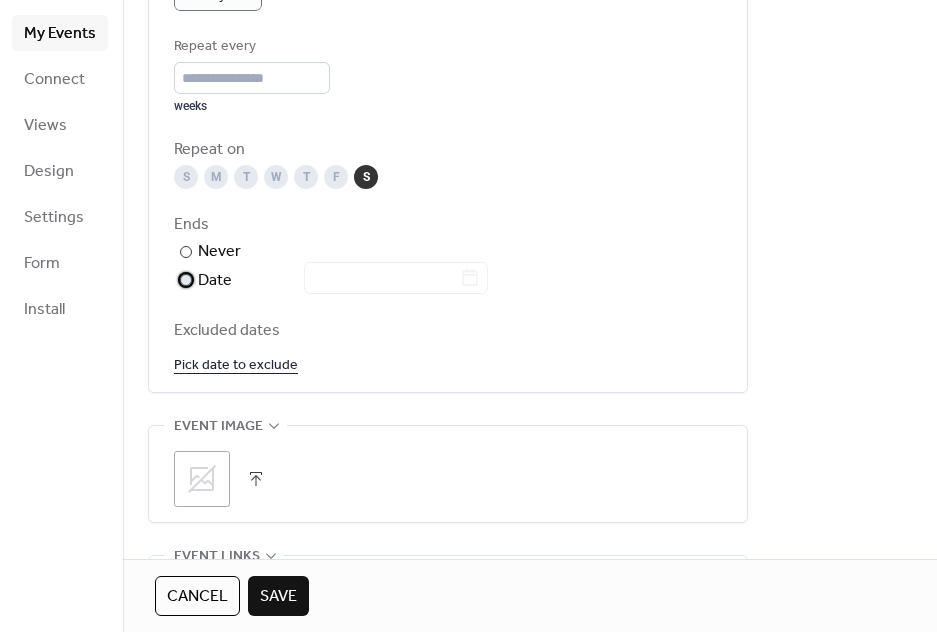 click at bounding box center [186, 280] 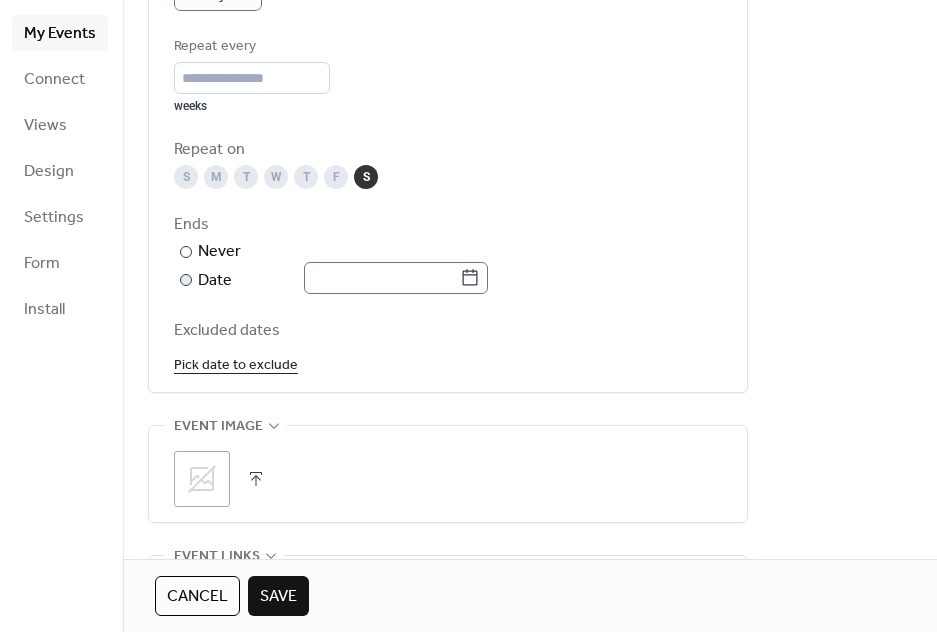 click 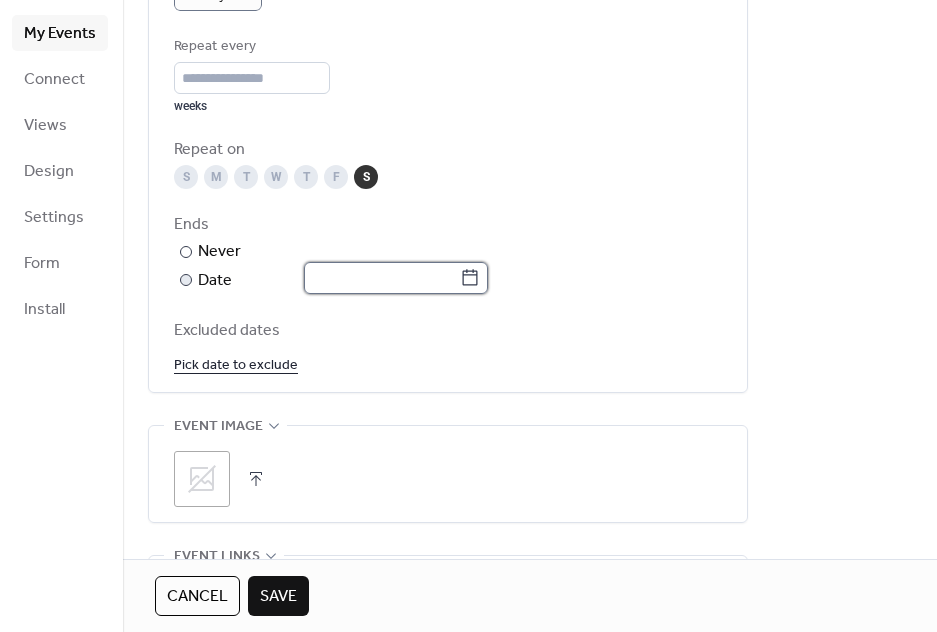 click at bounding box center (382, 278) 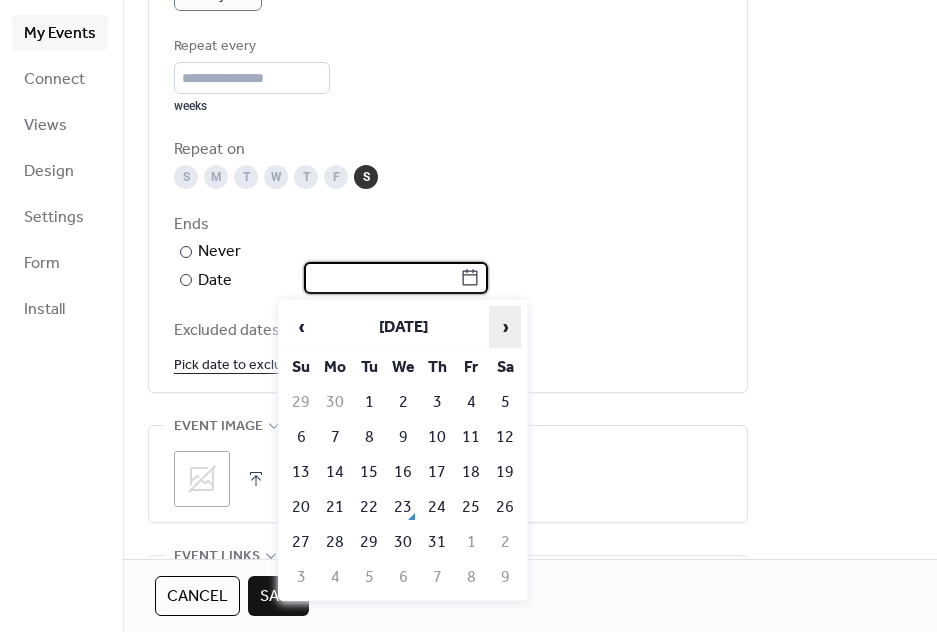 click on "›" at bounding box center [505, 327] 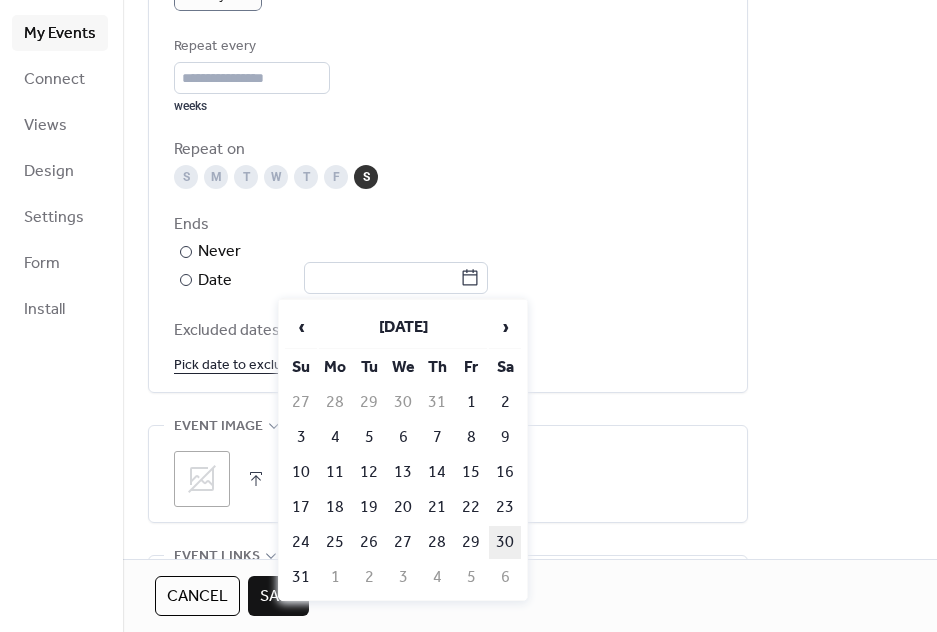 click on "30" at bounding box center (505, 542) 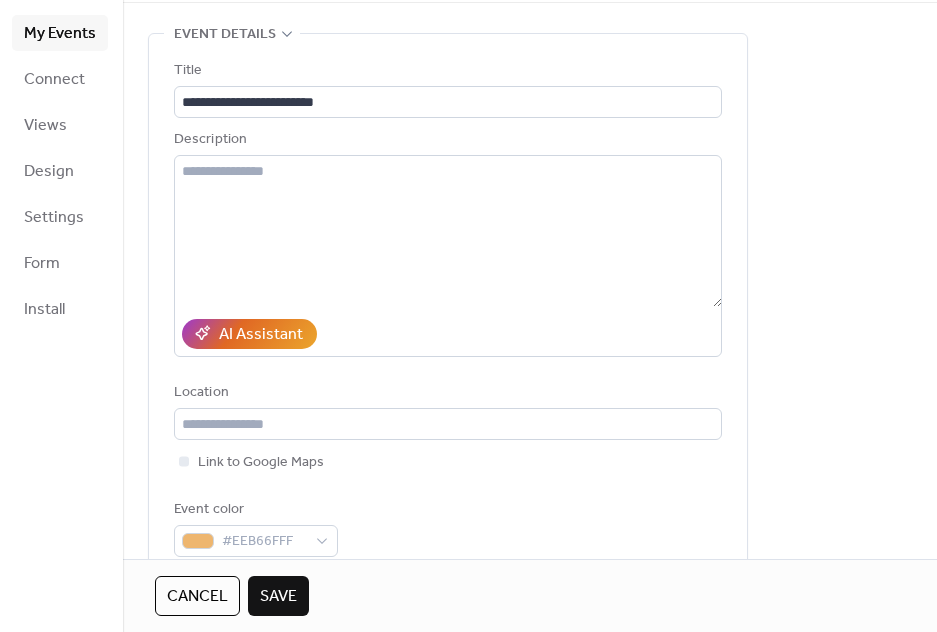 scroll, scrollTop: 0, scrollLeft: 0, axis: both 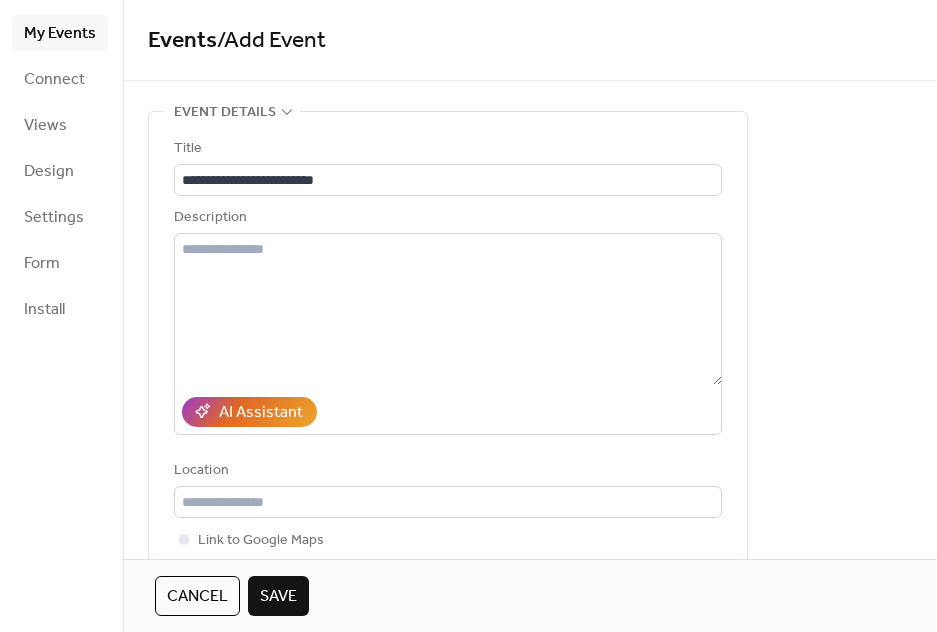 click on "Save" at bounding box center [278, 597] 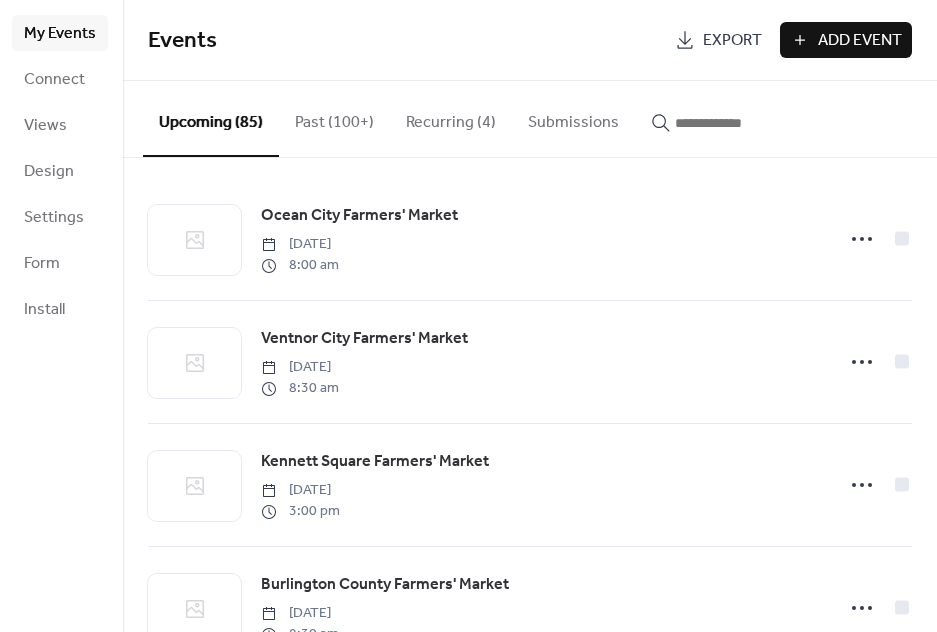 click on "Add Event" at bounding box center (860, 41) 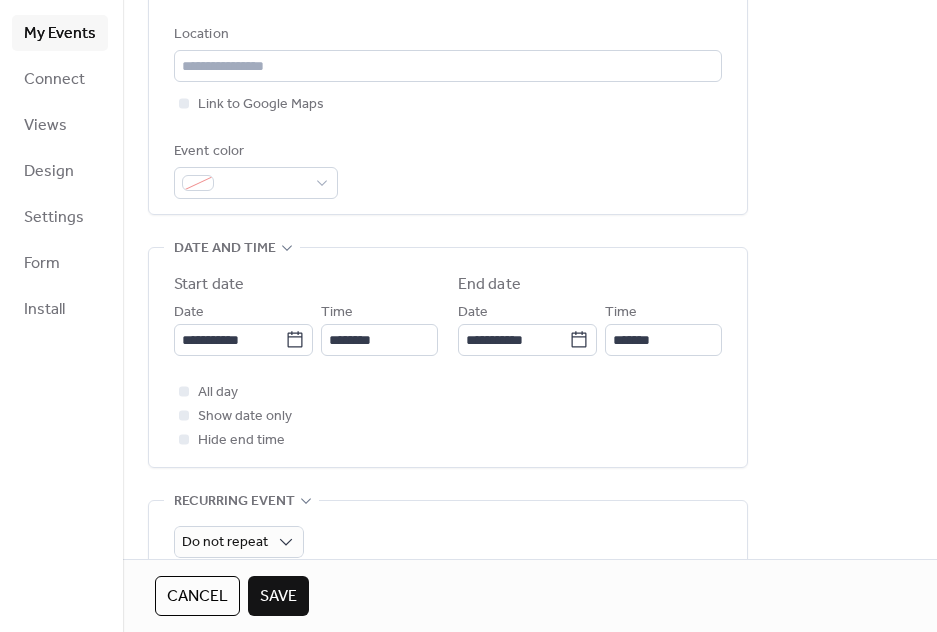scroll, scrollTop: 440, scrollLeft: 0, axis: vertical 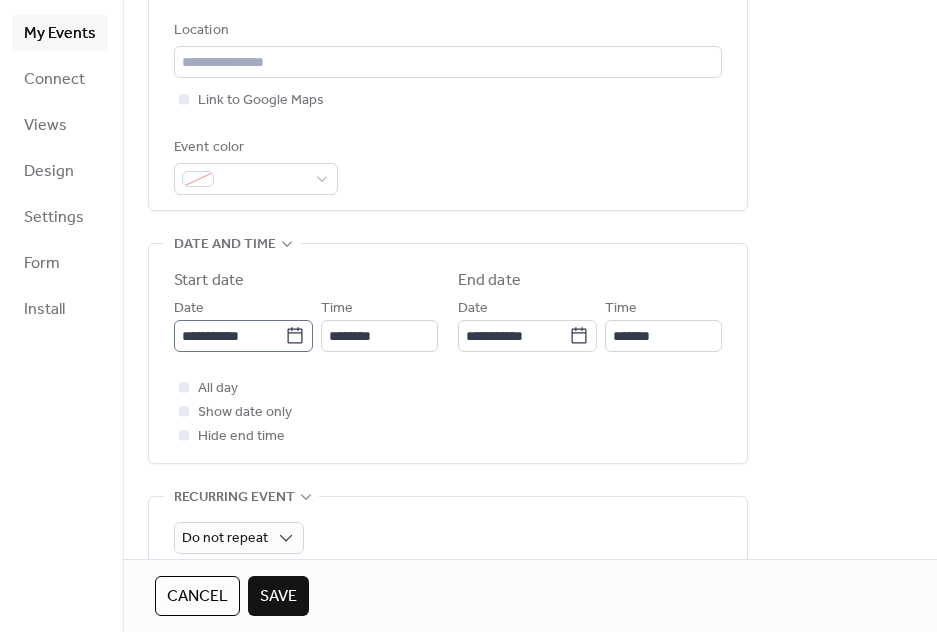 type on "**********" 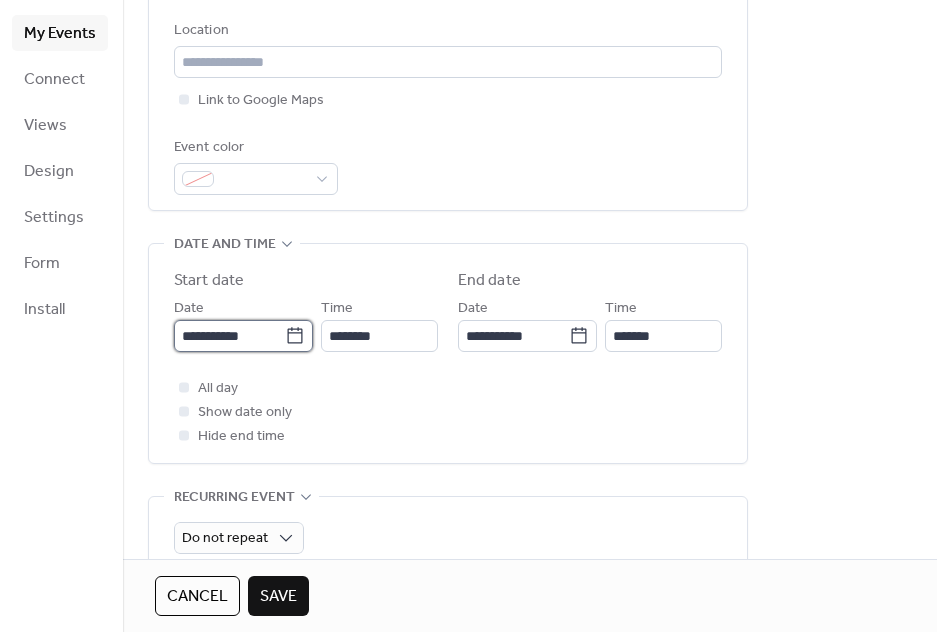 click on "**********" at bounding box center (229, 336) 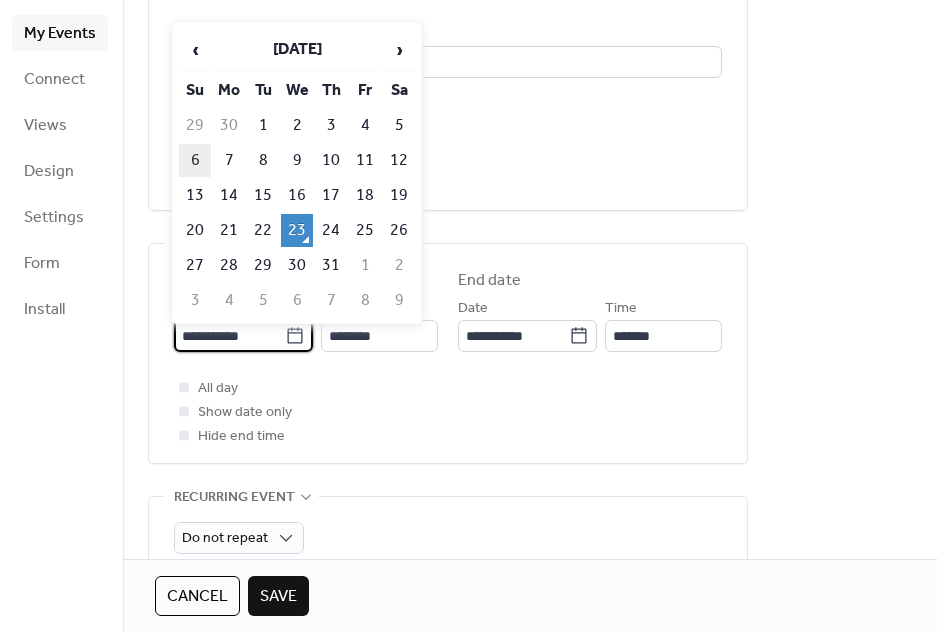 click on "6" at bounding box center [195, 160] 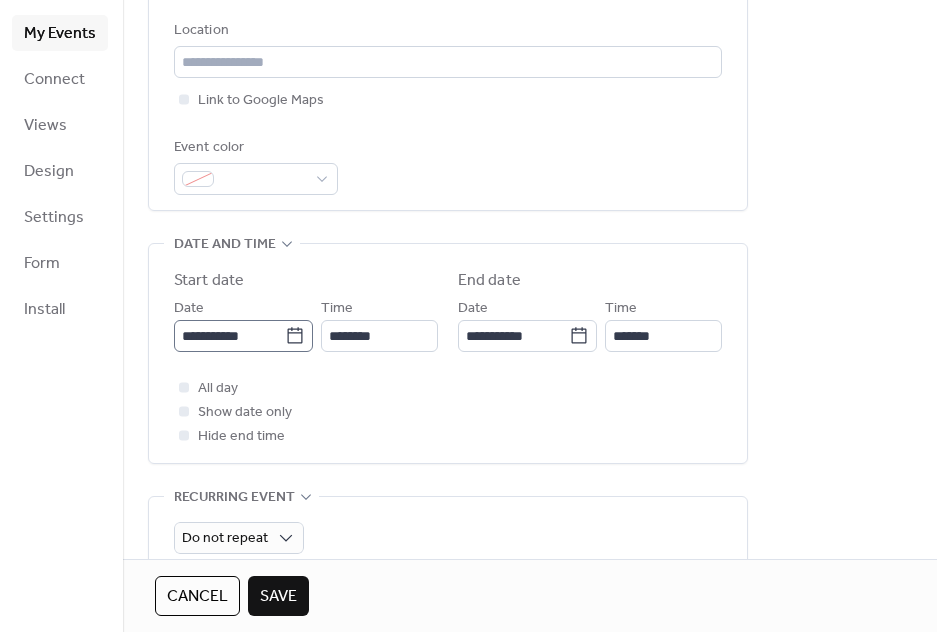 click 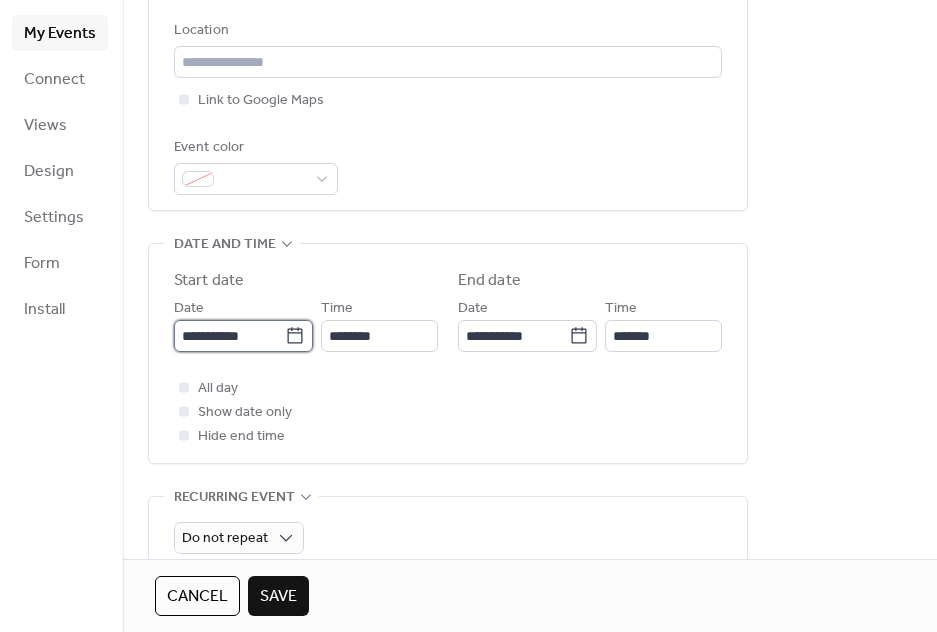 click on "**********" at bounding box center [229, 336] 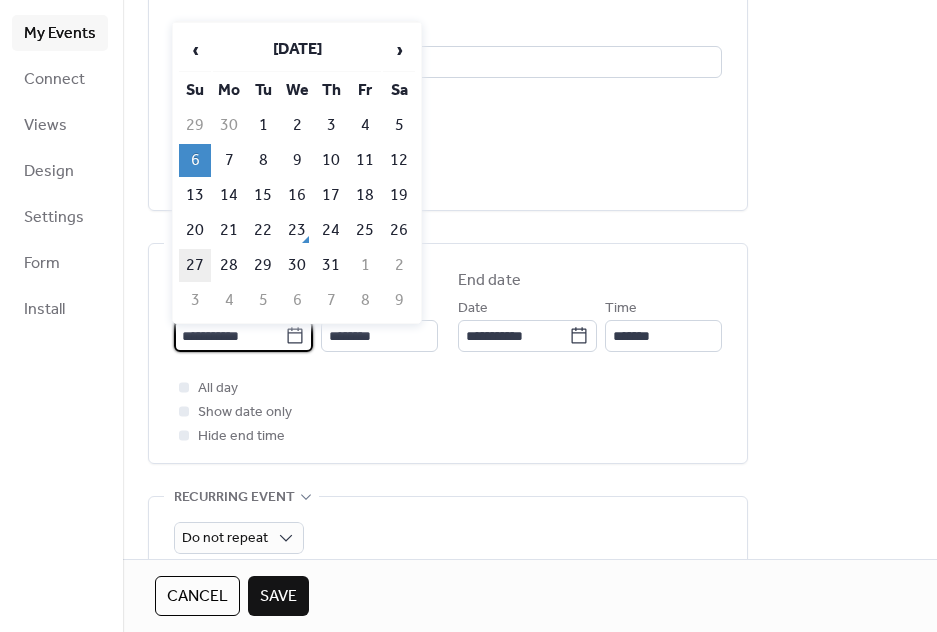 click on "27" at bounding box center (195, 265) 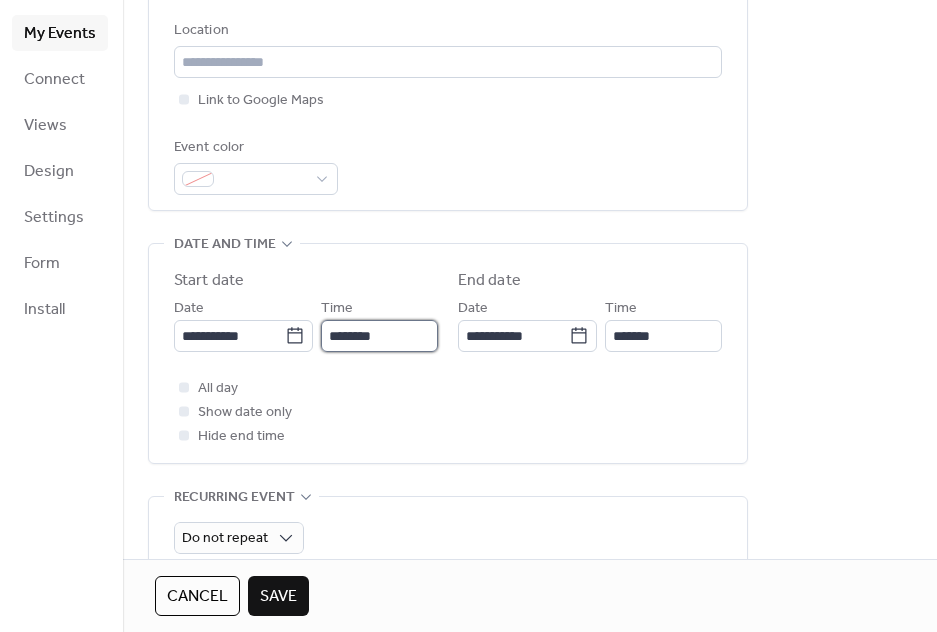 click on "********" at bounding box center (379, 336) 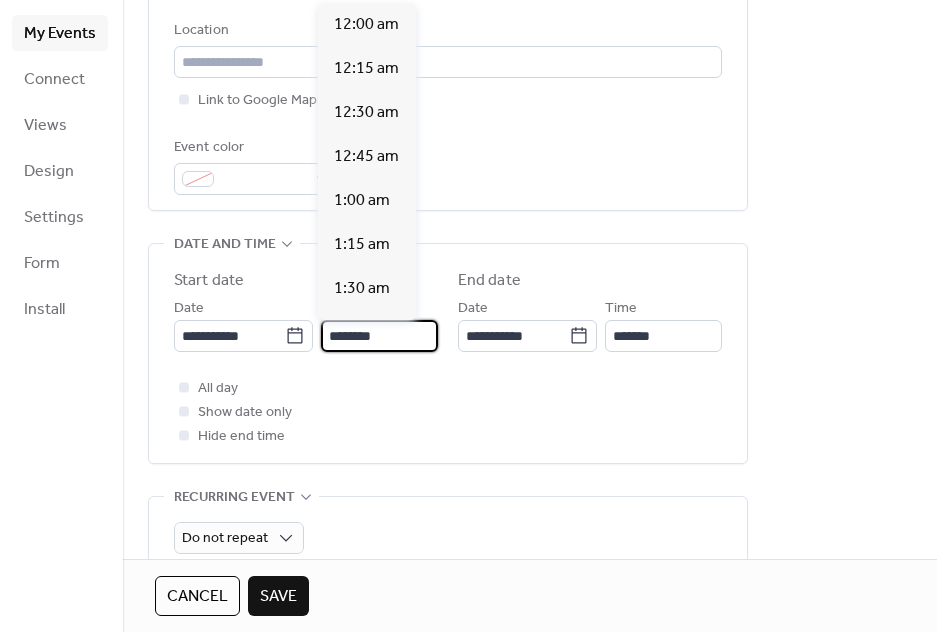 scroll, scrollTop: 2112, scrollLeft: 0, axis: vertical 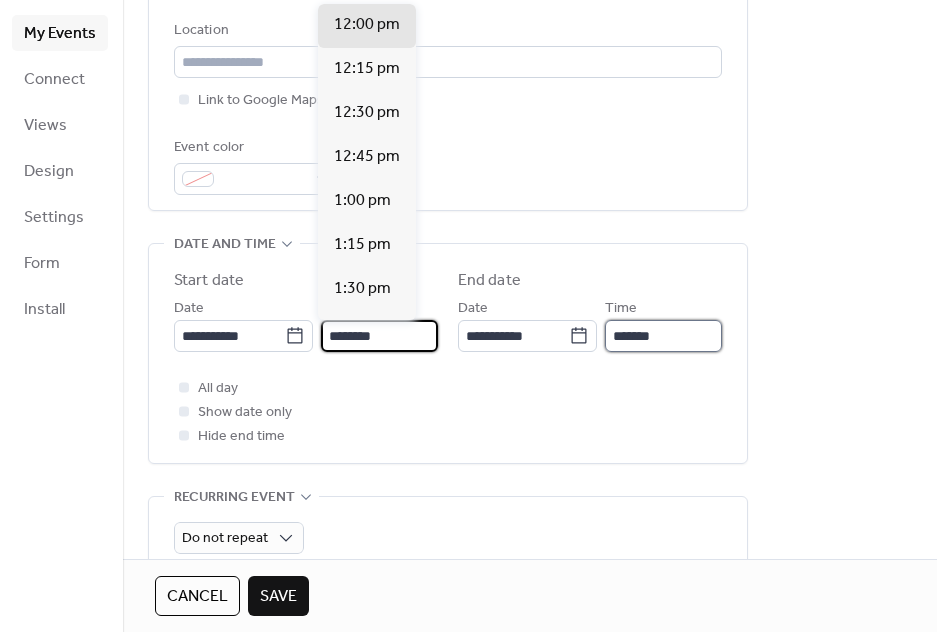 click on "*******" at bounding box center [663, 336] 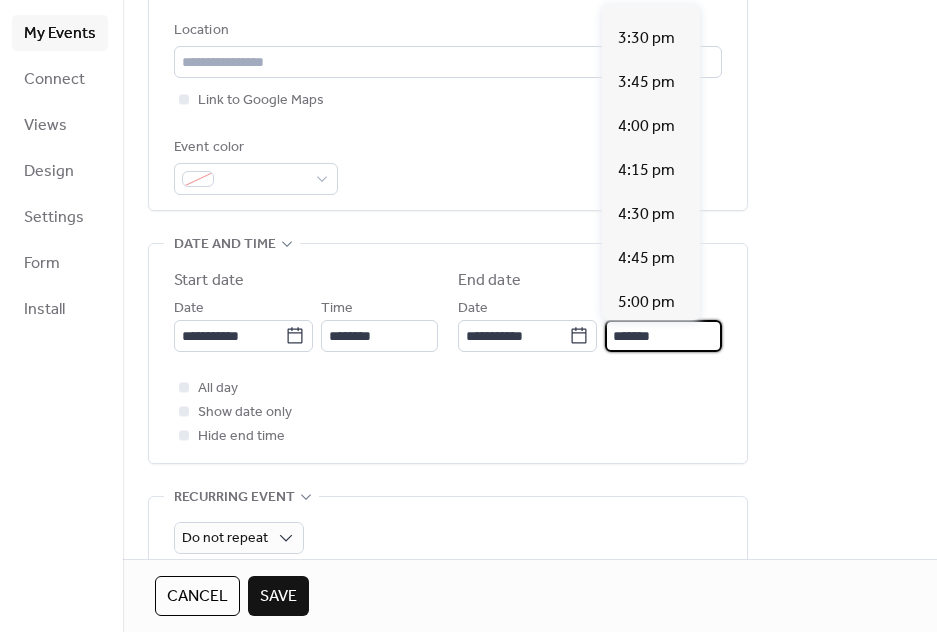 scroll, scrollTop: 564, scrollLeft: 0, axis: vertical 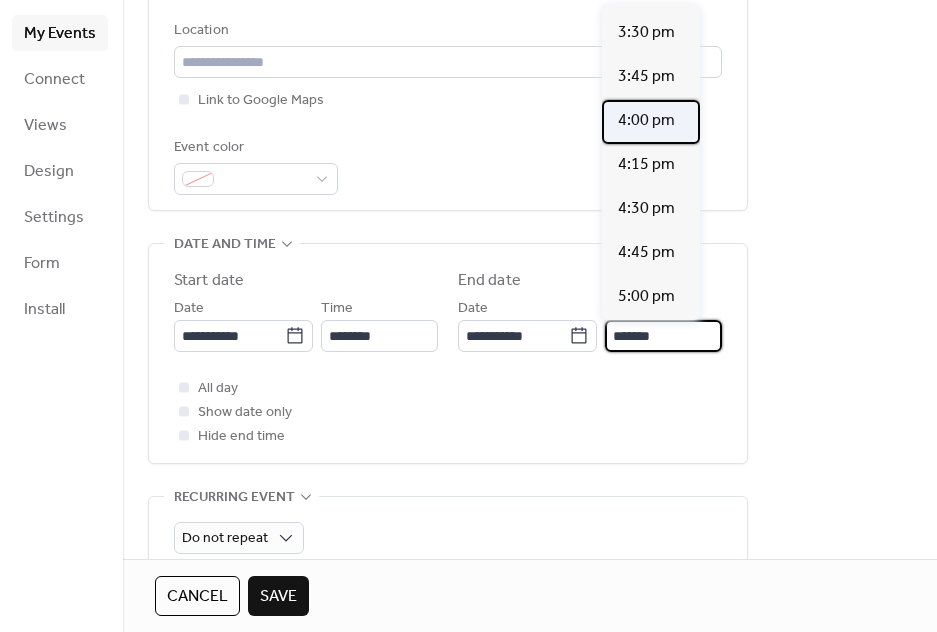click on "4:00 pm" at bounding box center [651, 122] 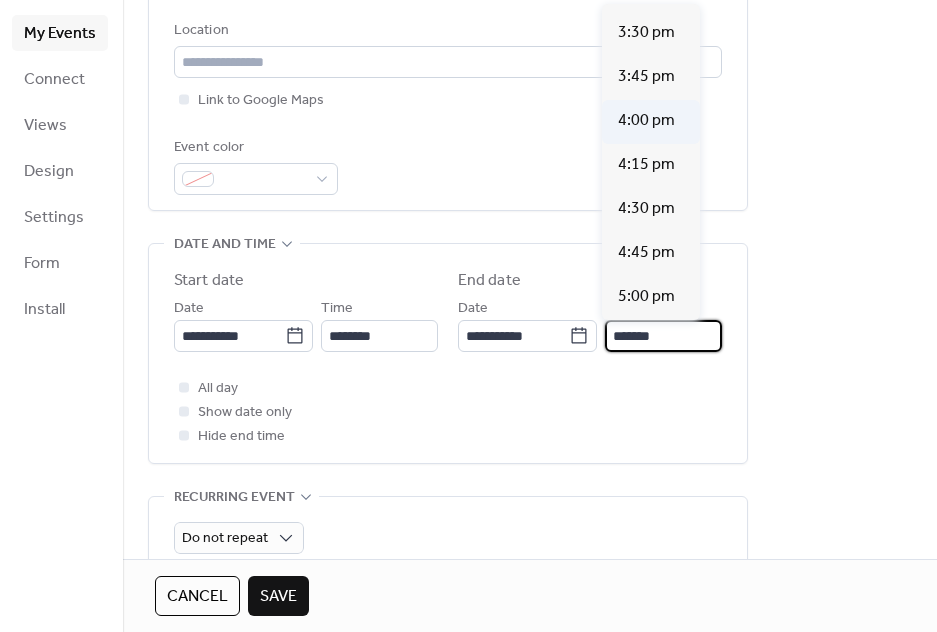 type on "*******" 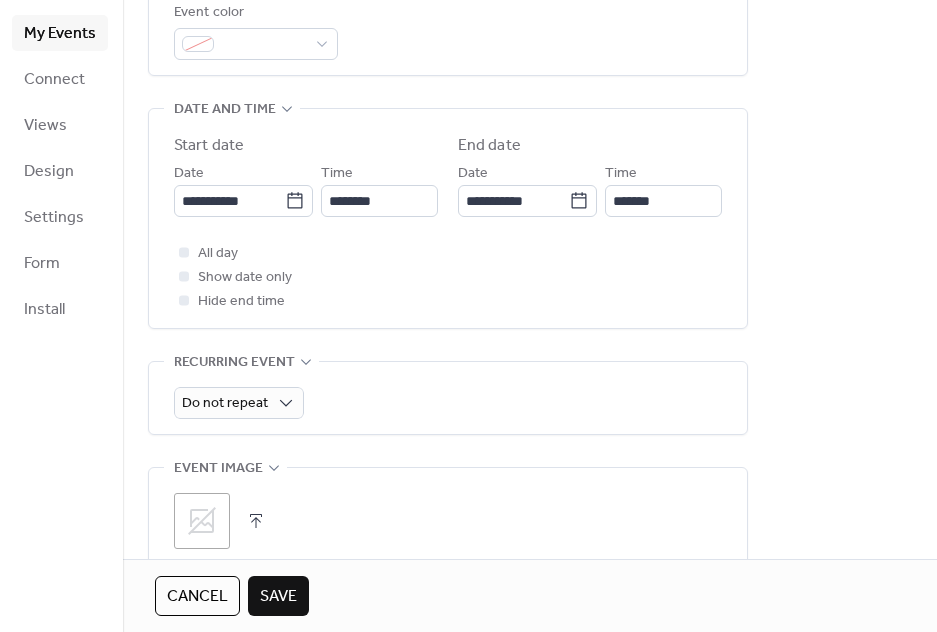 scroll, scrollTop: 585, scrollLeft: 0, axis: vertical 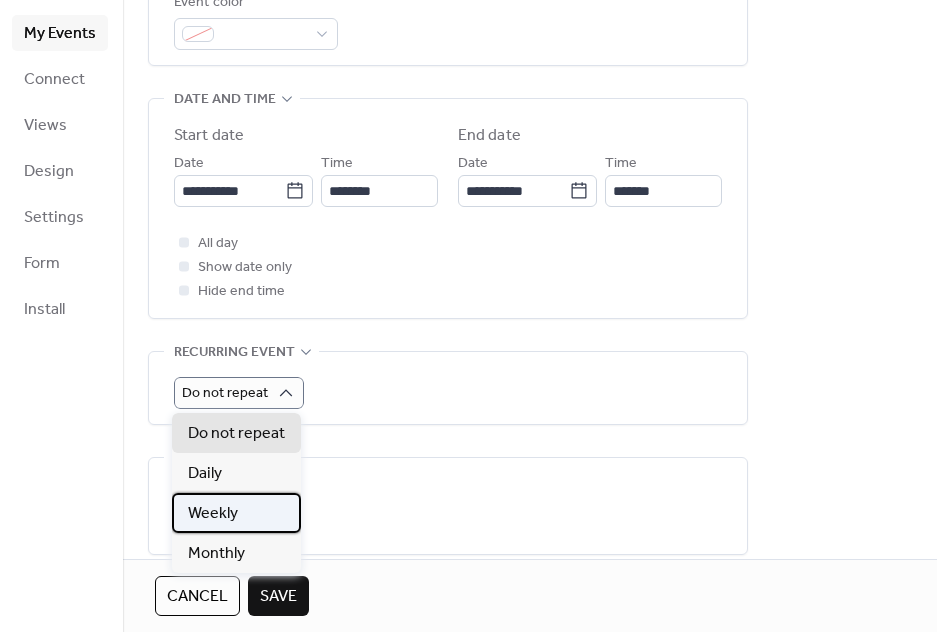 click on "Weekly" at bounding box center (236, 513) 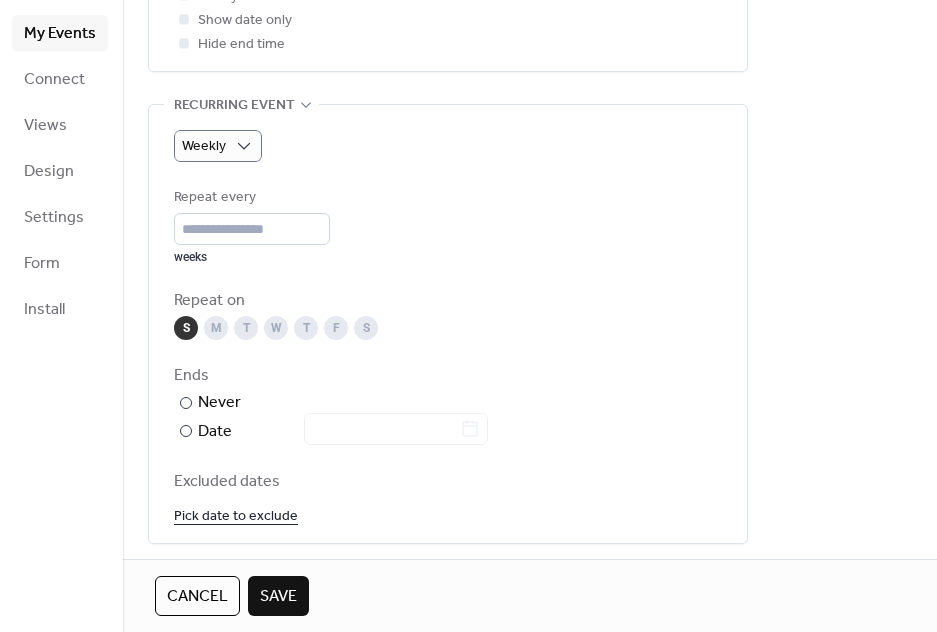 scroll, scrollTop: 870, scrollLeft: 0, axis: vertical 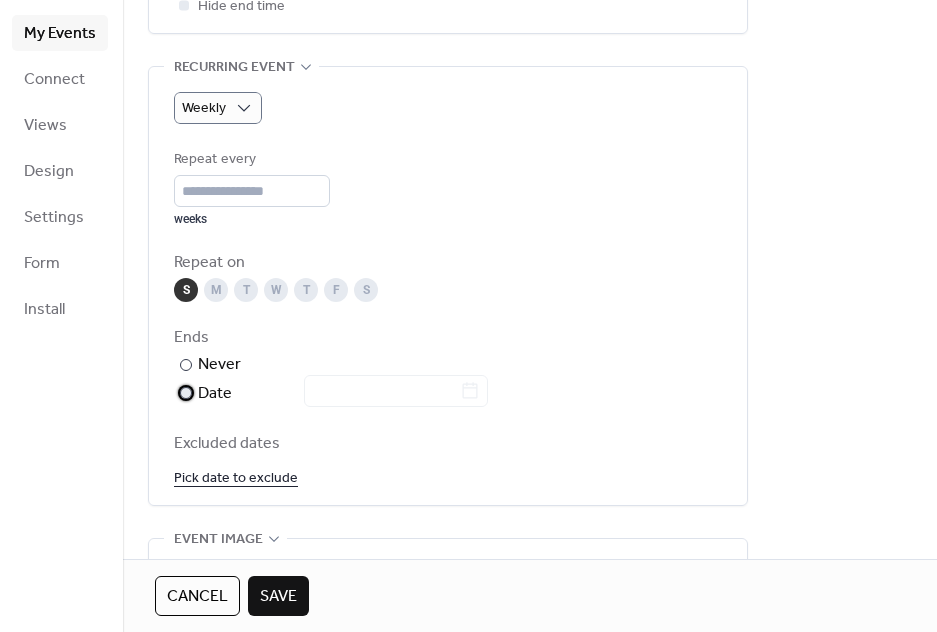 click at bounding box center [186, 393] 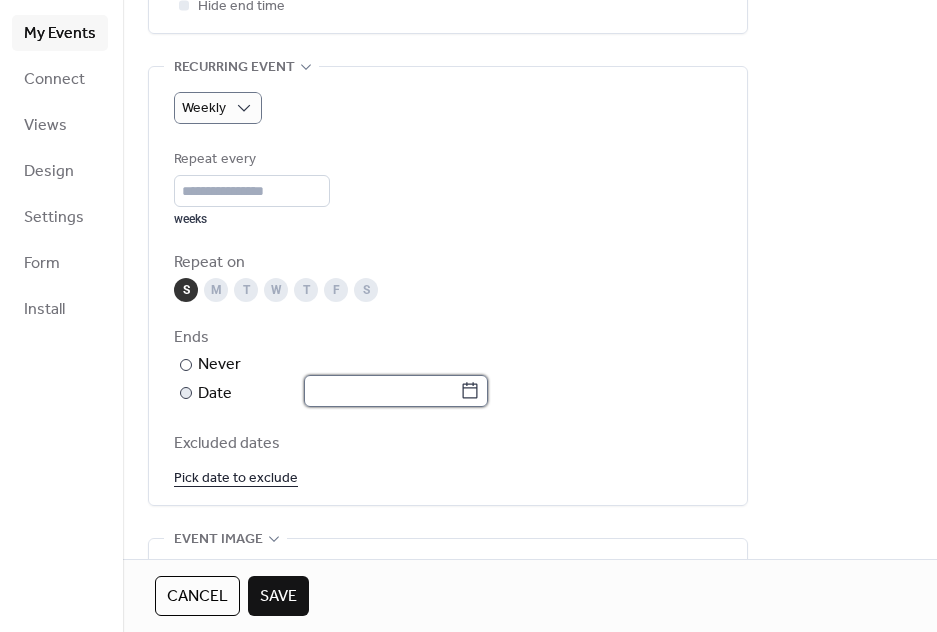 click at bounding box center (382, 391) 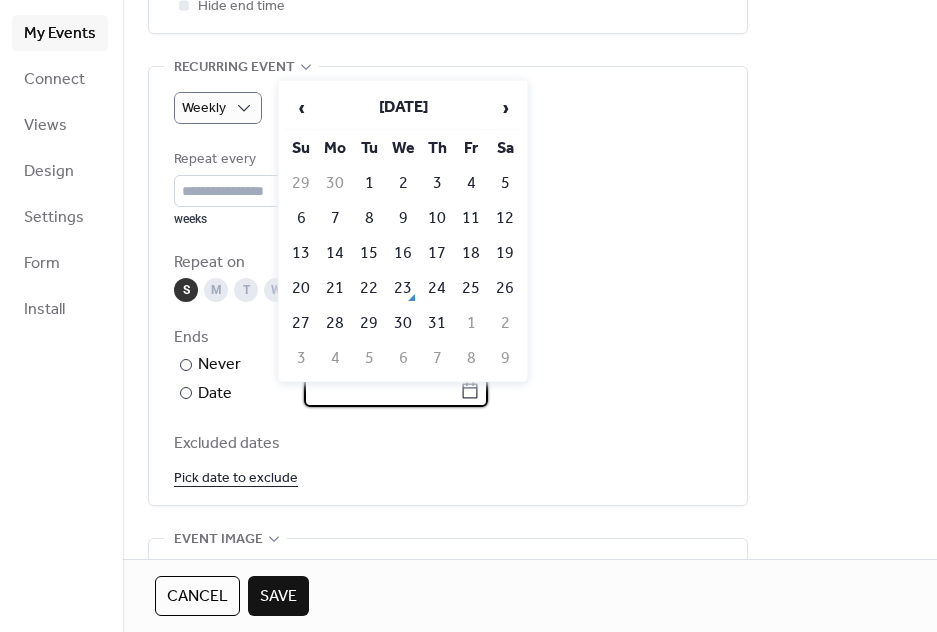 click on "Excluded dates" at bounding box center [448, 444] 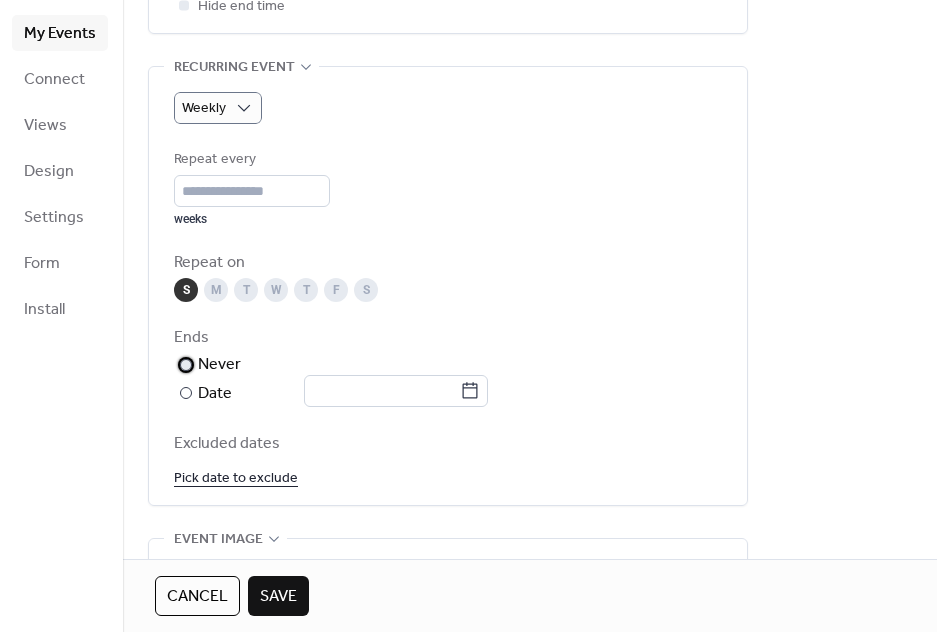 click at bounding box center (186, 365) 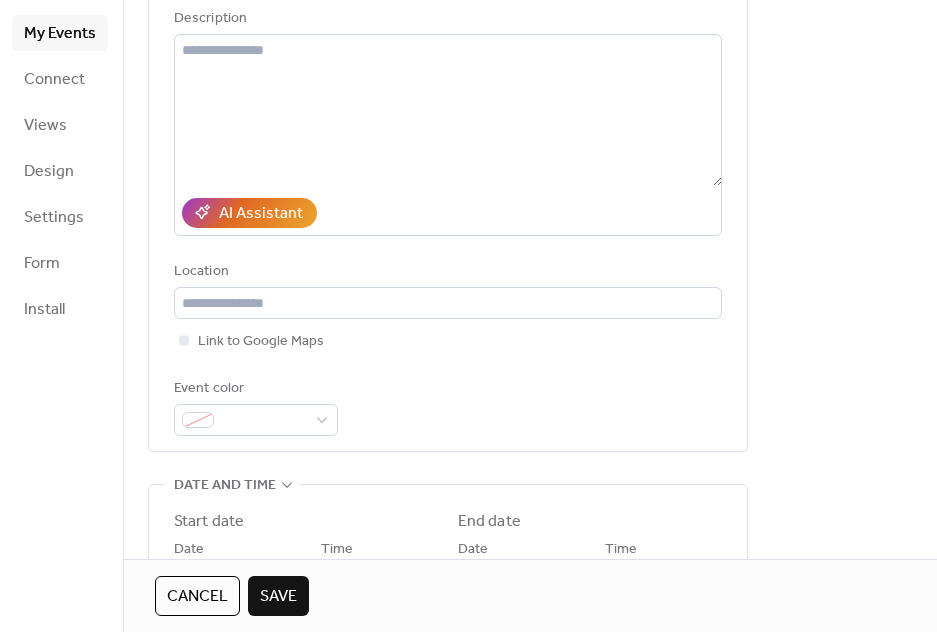 scroll, scrollTop: 198, scrollLeft: 0, axis: vertical 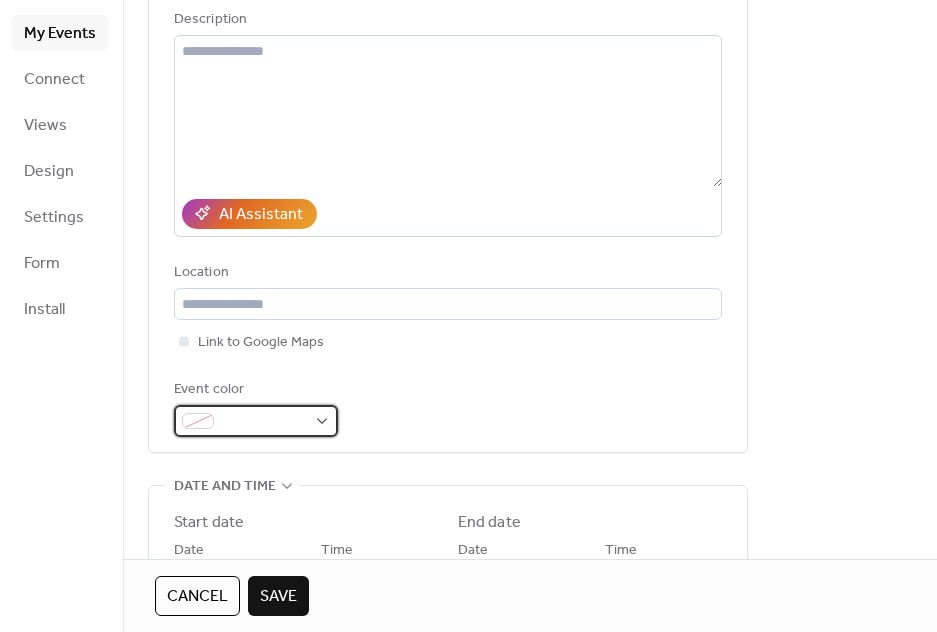 click at bounding box center [256, 421] 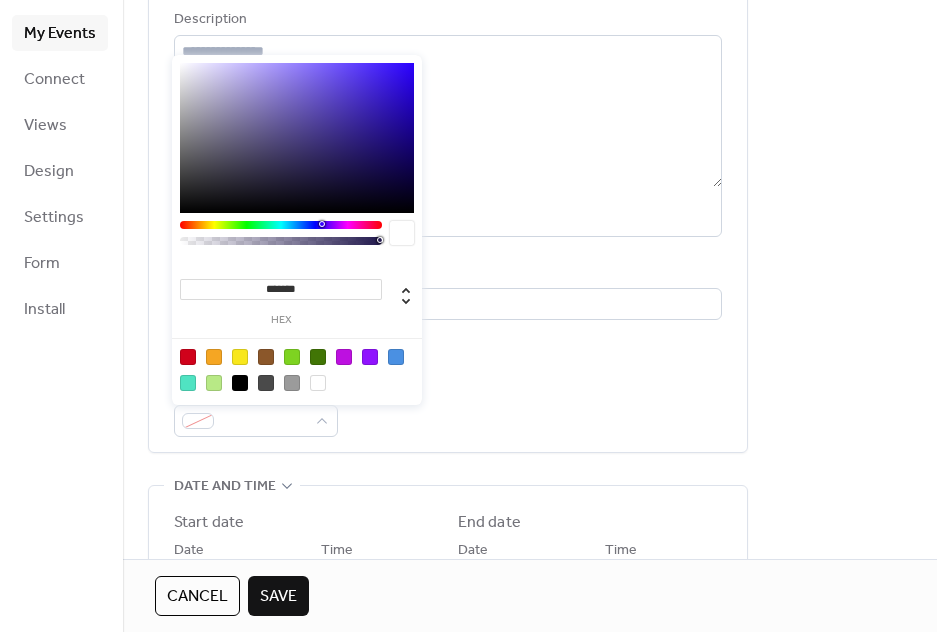 click at bounding box center [297, 138] 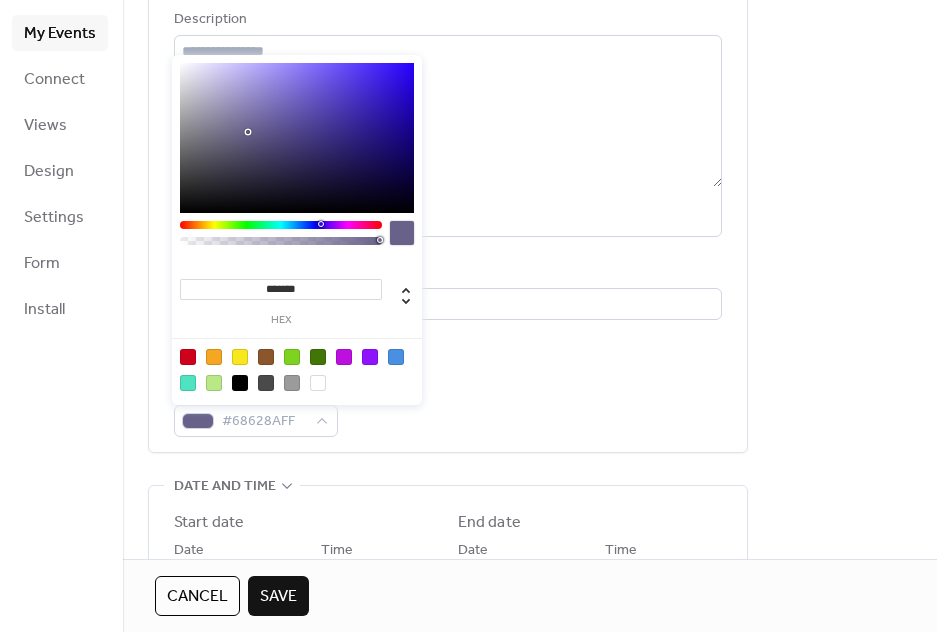click at bounding box center (297, 138) 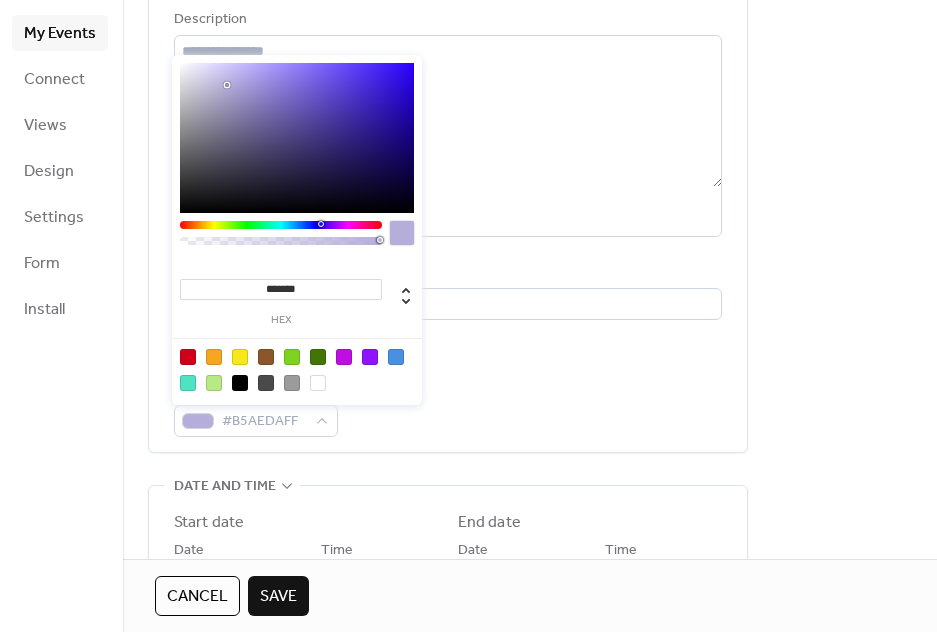 click on "Event color #B5AEDAFF" at bounding box center [448, 407] 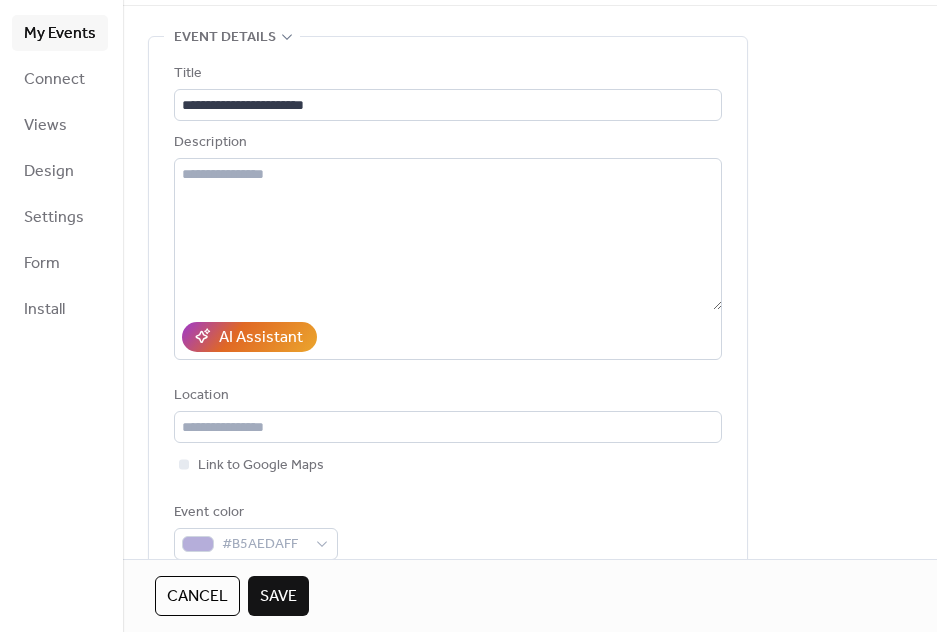 scroll, scrollTop: 0, scrollLeft: 0, axis: both 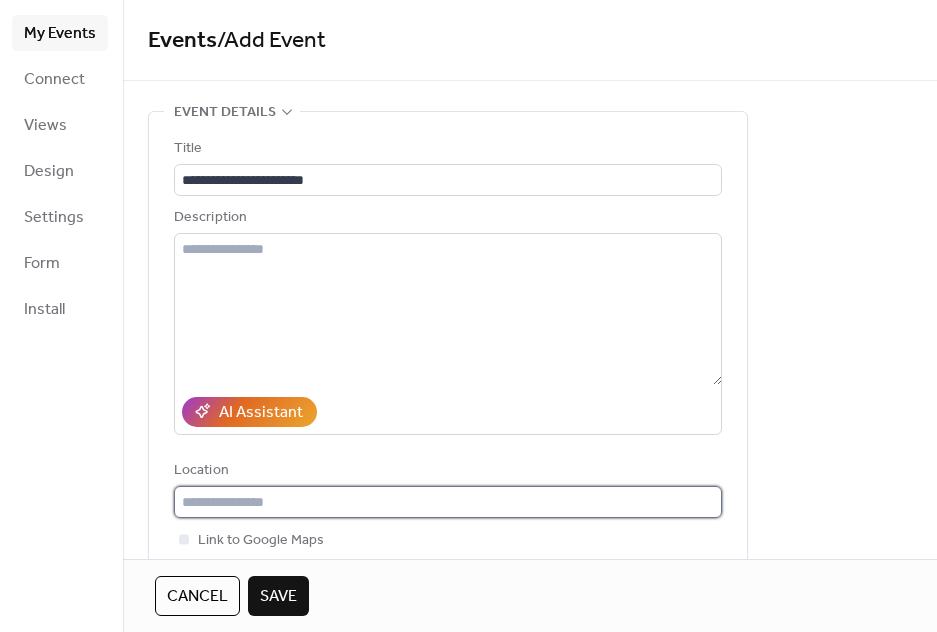 click at bounding box center [448, 502] 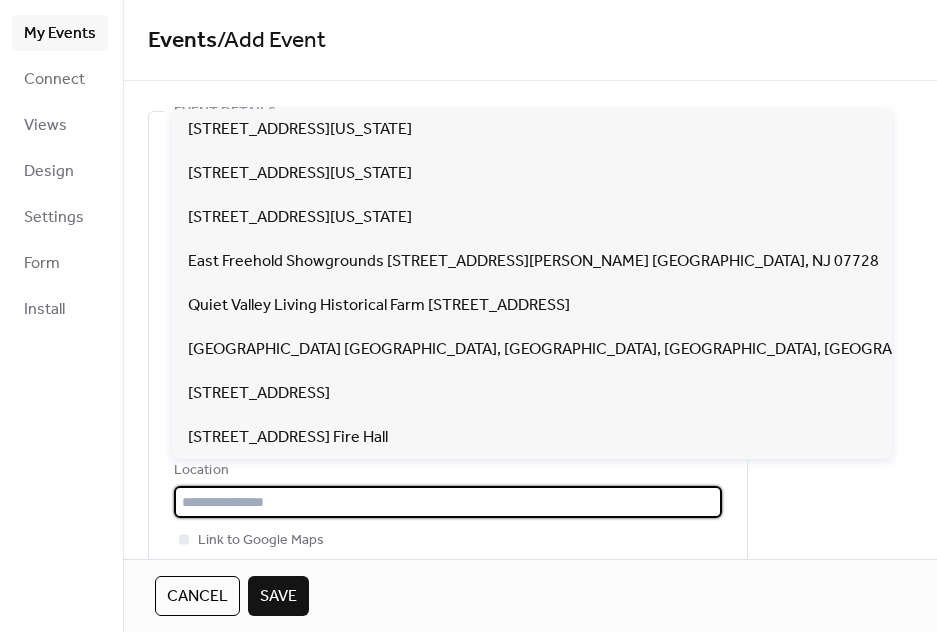 paste on "**********" 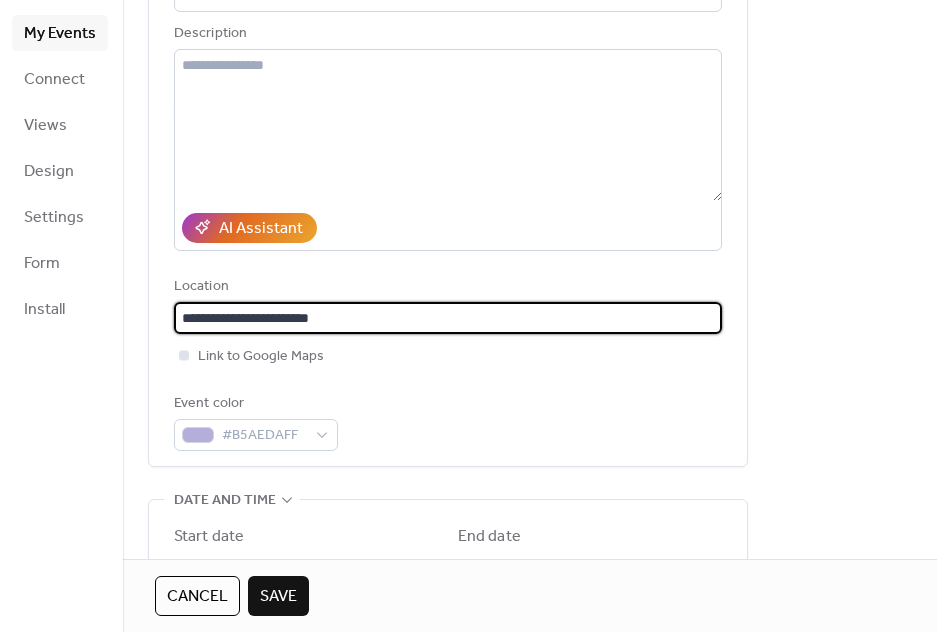 scroll, scrollTop: 186, scrollLeft: 0, axis: vertical 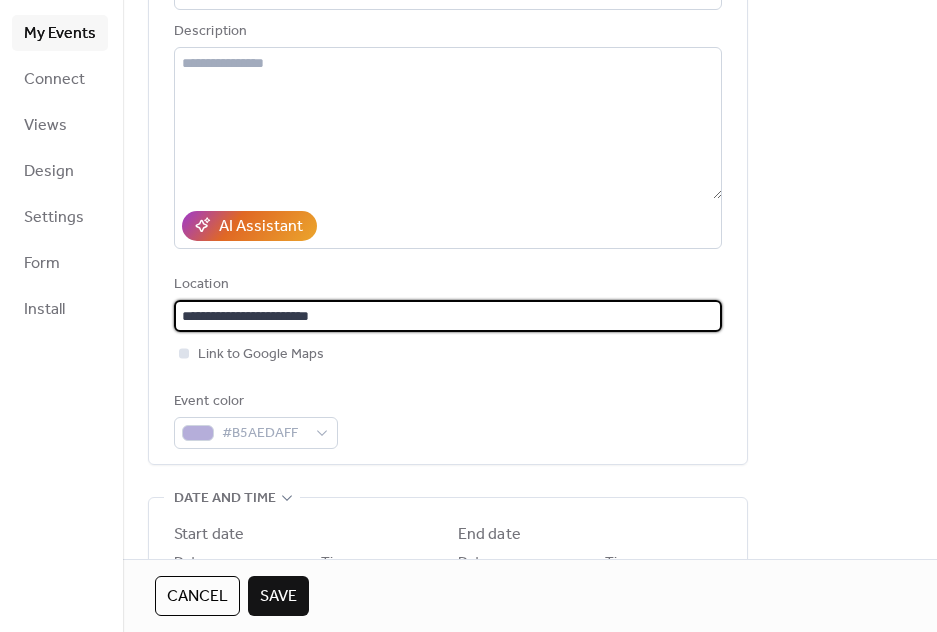 type on "**********" 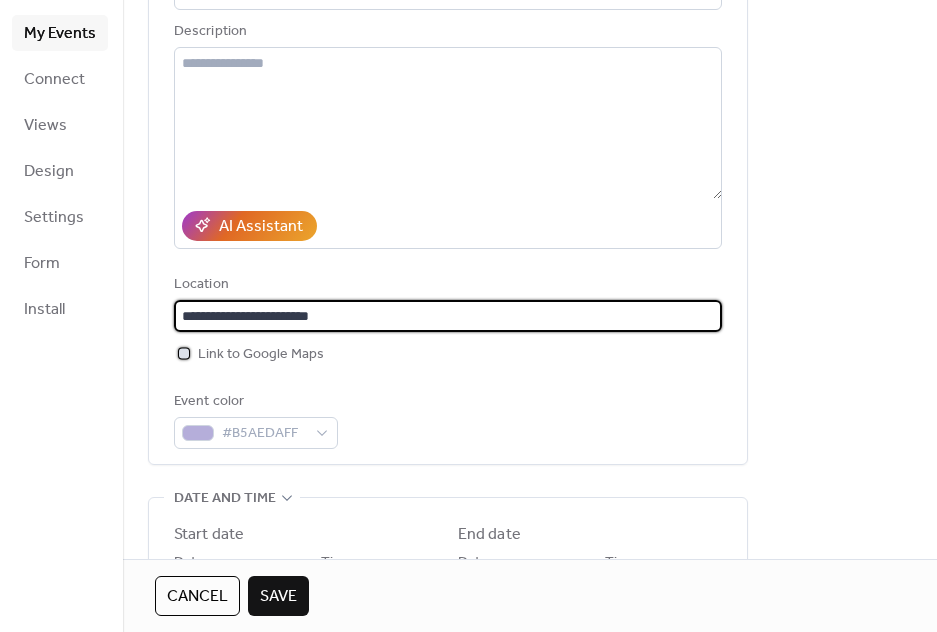 click at bounding box center [184, 353] 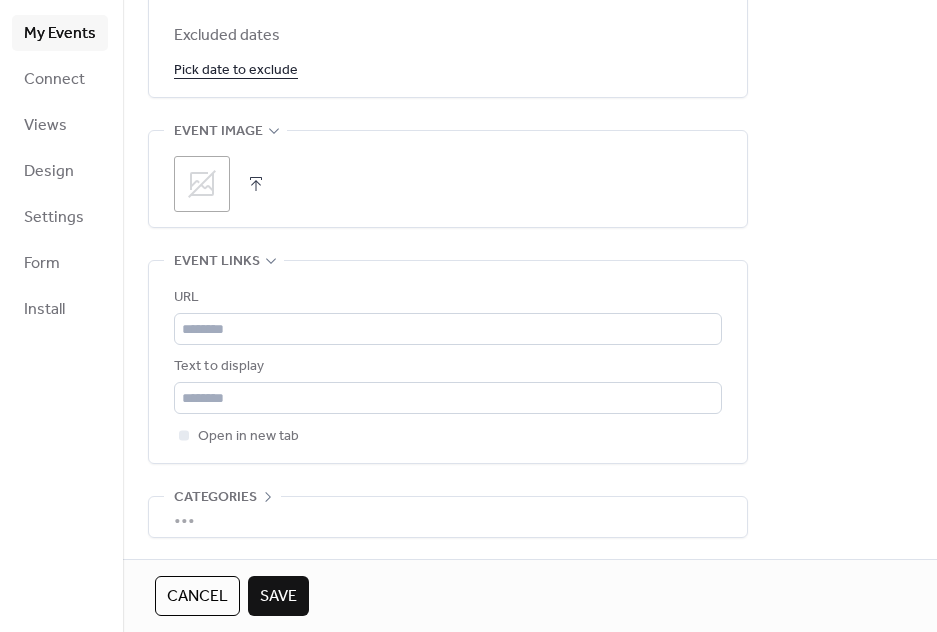 scroll, scrollTop: 1295, scrollLeft: 0, axis: vertical 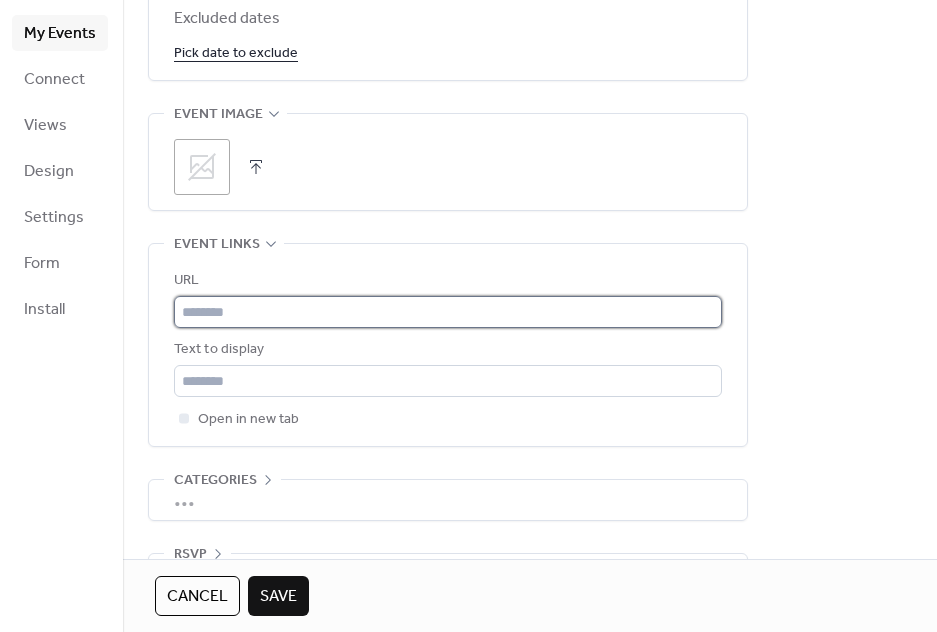 click at bounding box center (448, 312) 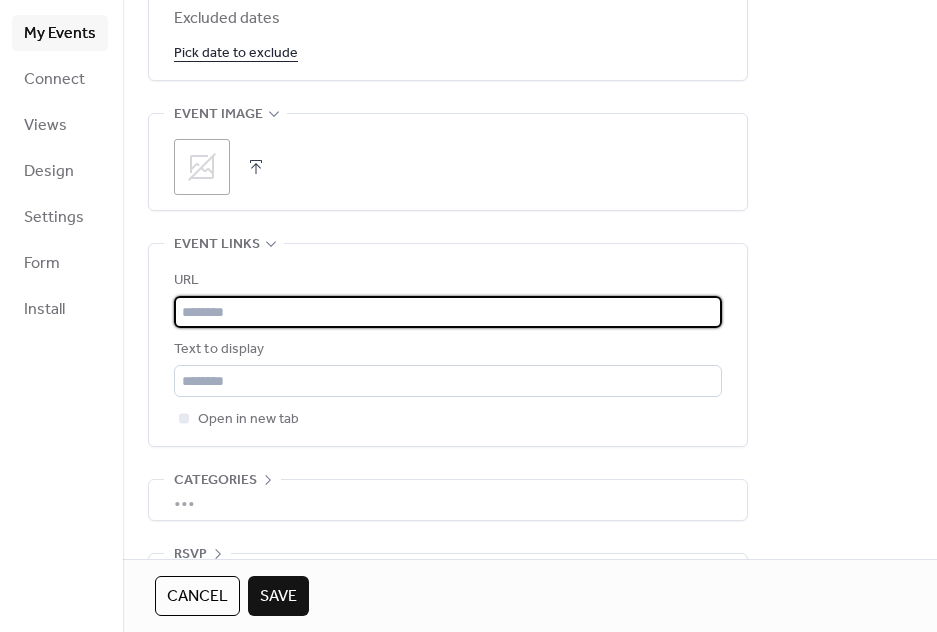 click on "URL Text to display Open in new tab" at bounding box center (448, 345) 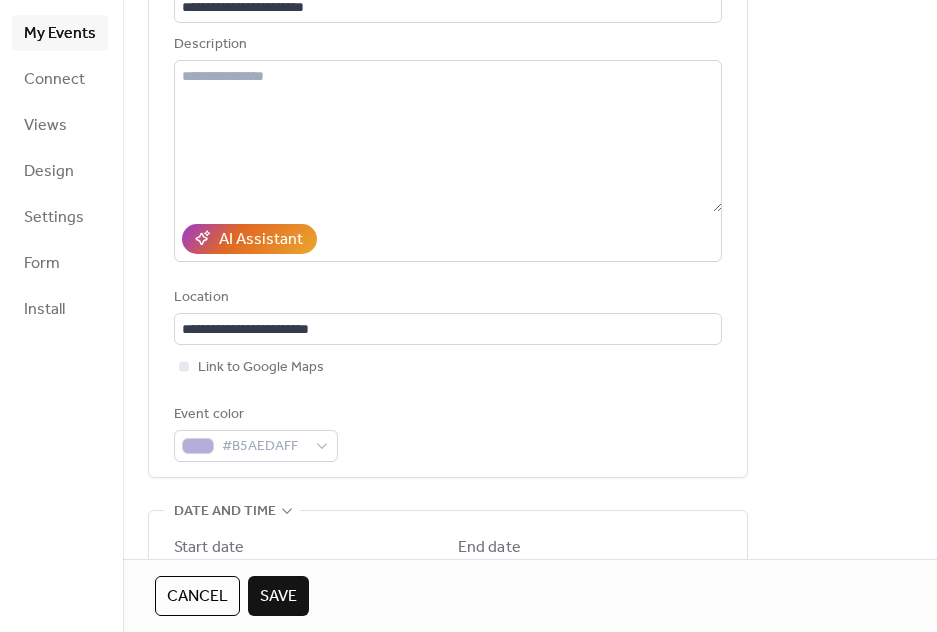 scroll, scrollTop: 0, scrollLeft: 0, axis: both 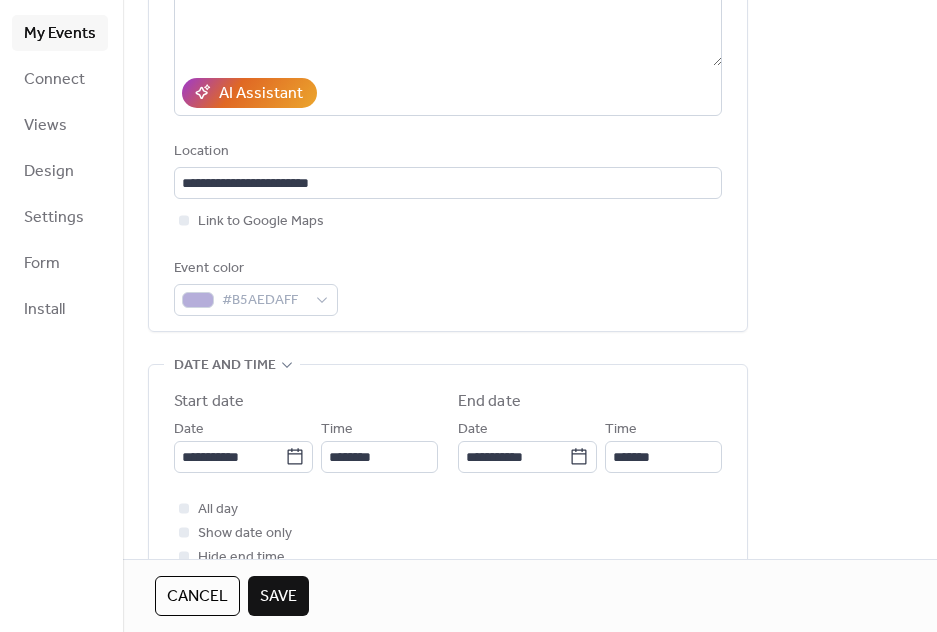 click on "Save" at bounding box center [278, 597] 